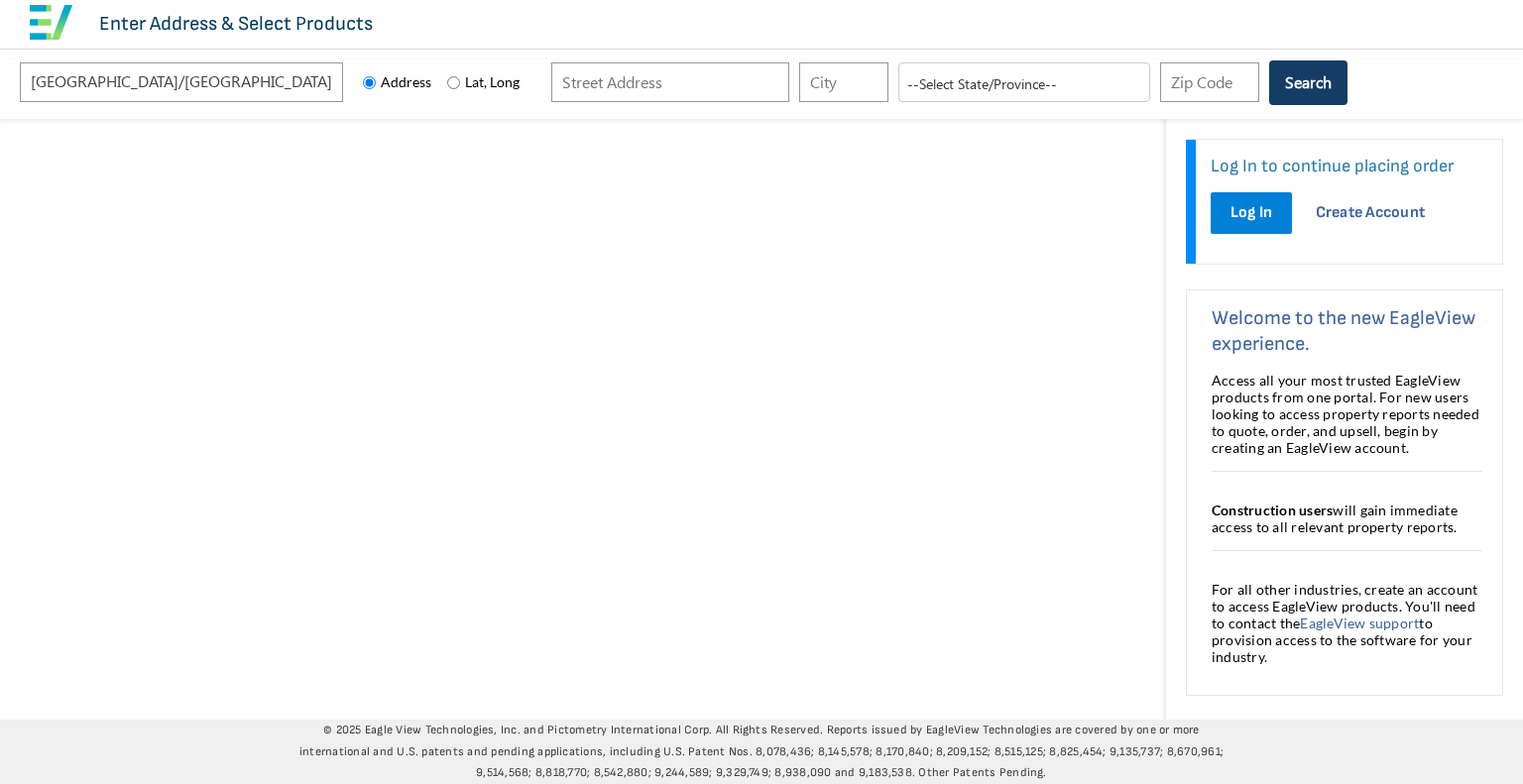 scroll, scrollTop: 0, scrollLeft: 0, axis: both 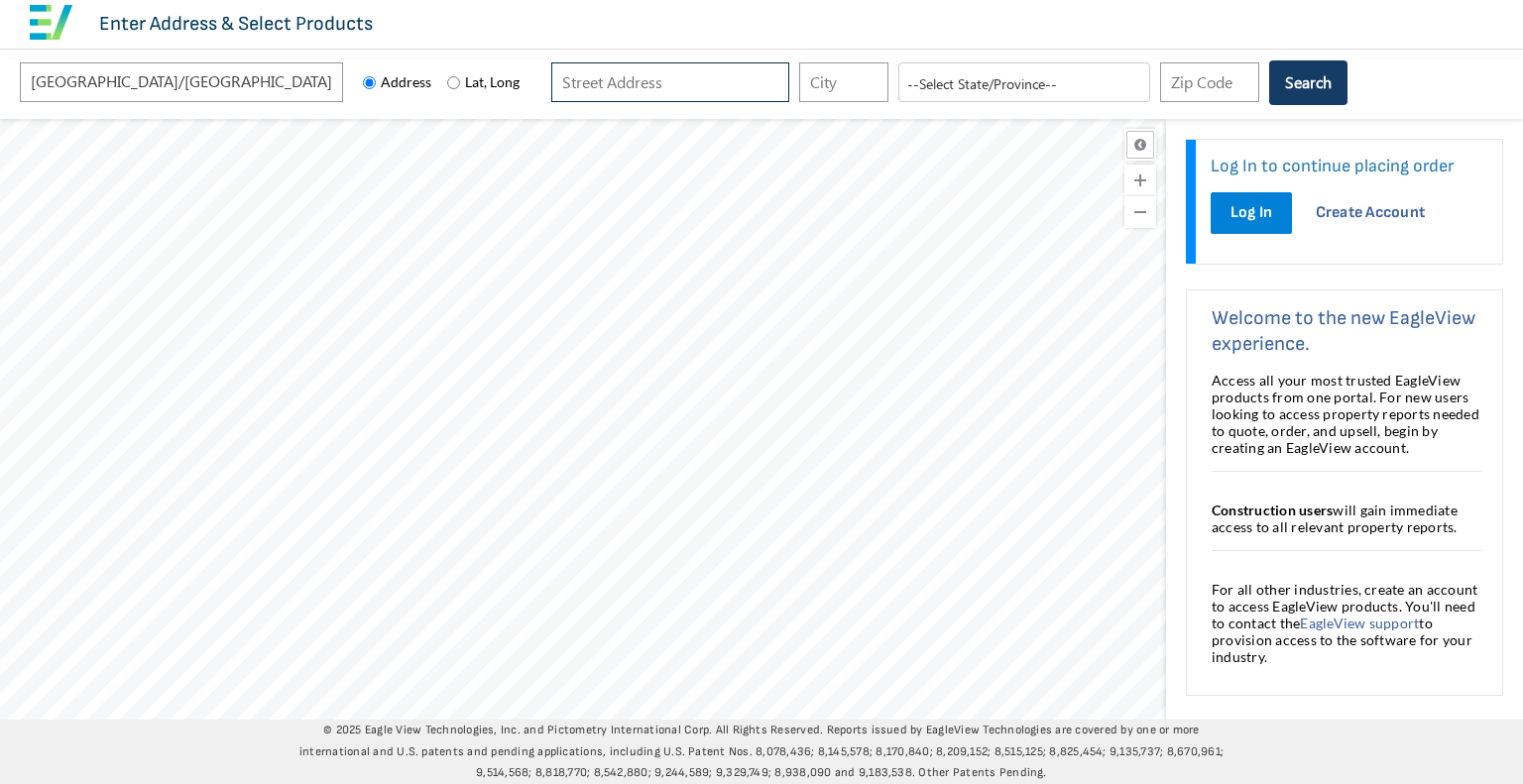 click at bounding box center [670, 82] 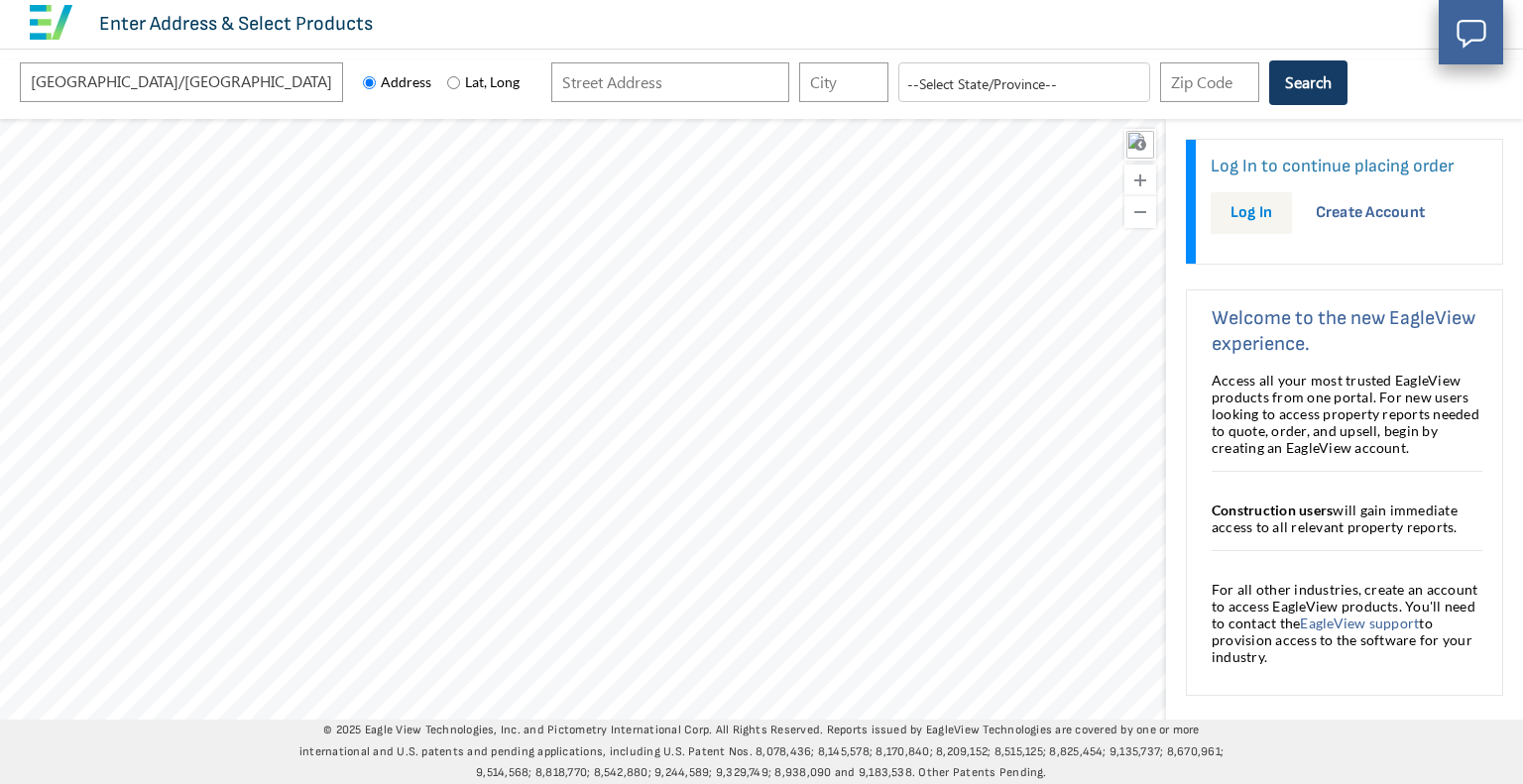 click on "Log In" at bounding box center [1251, 212] 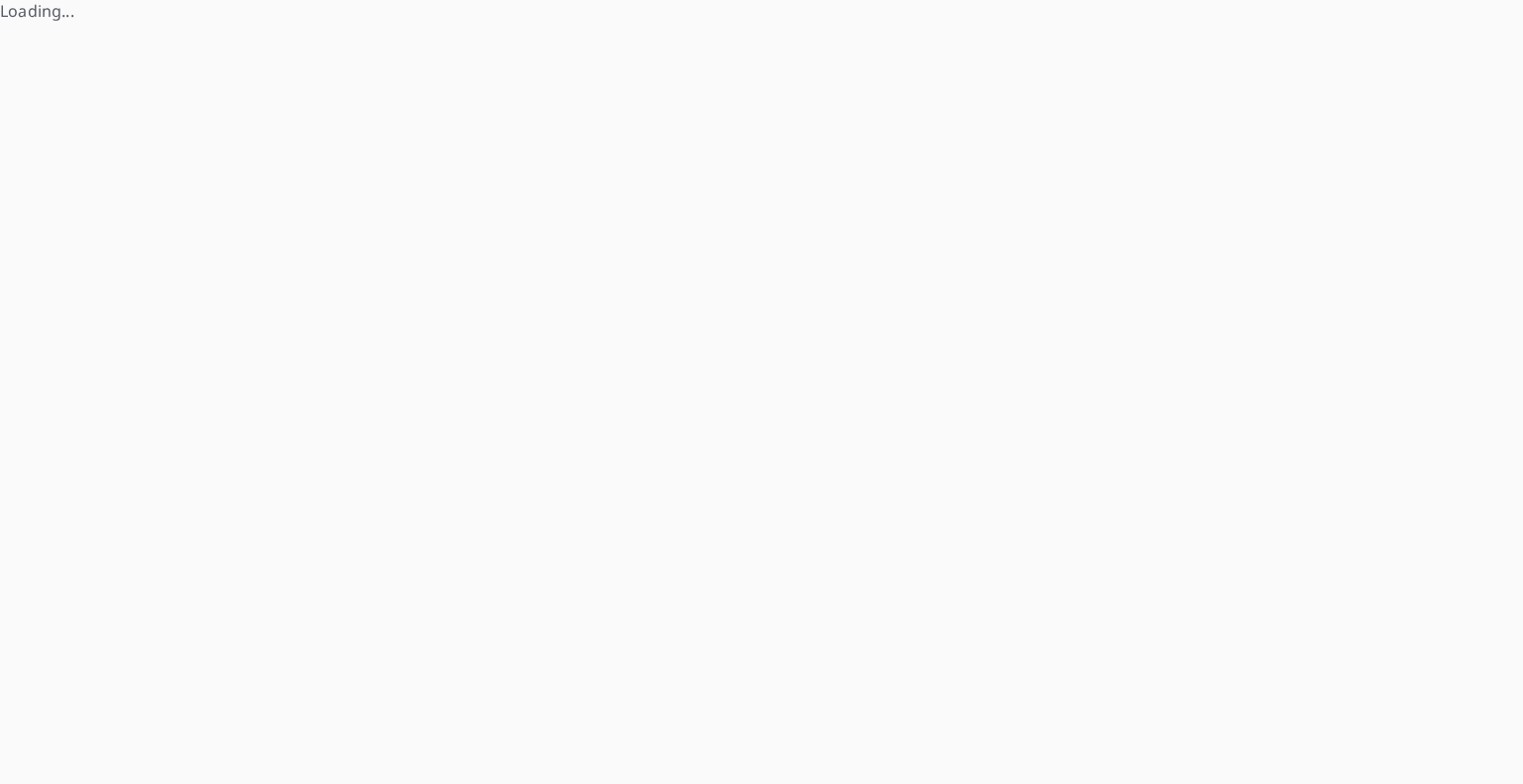 scroll, scrollTop: 0, scrollLeft: 0, axis: both 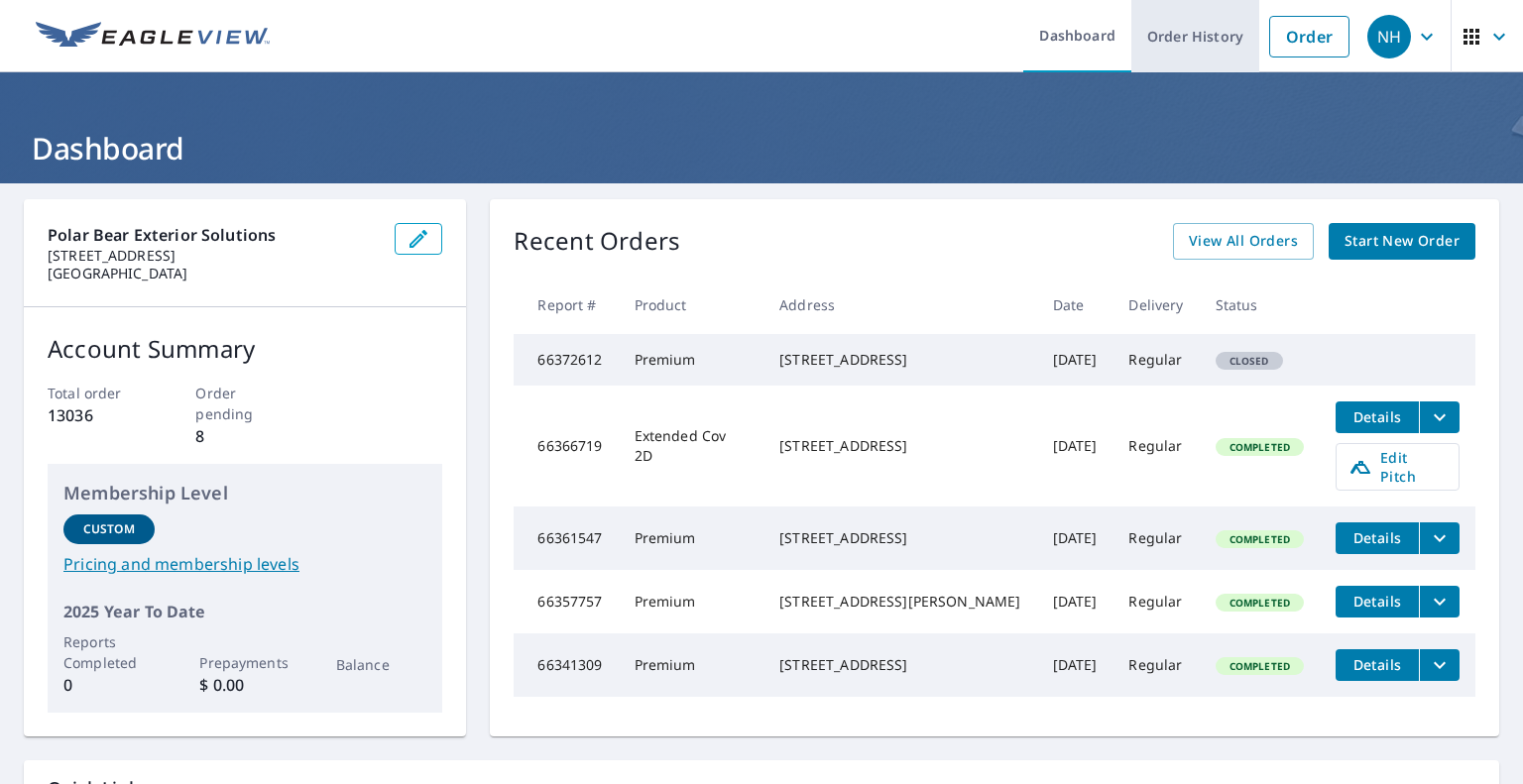 click on "Order History" at bounding box center [1195, 36] 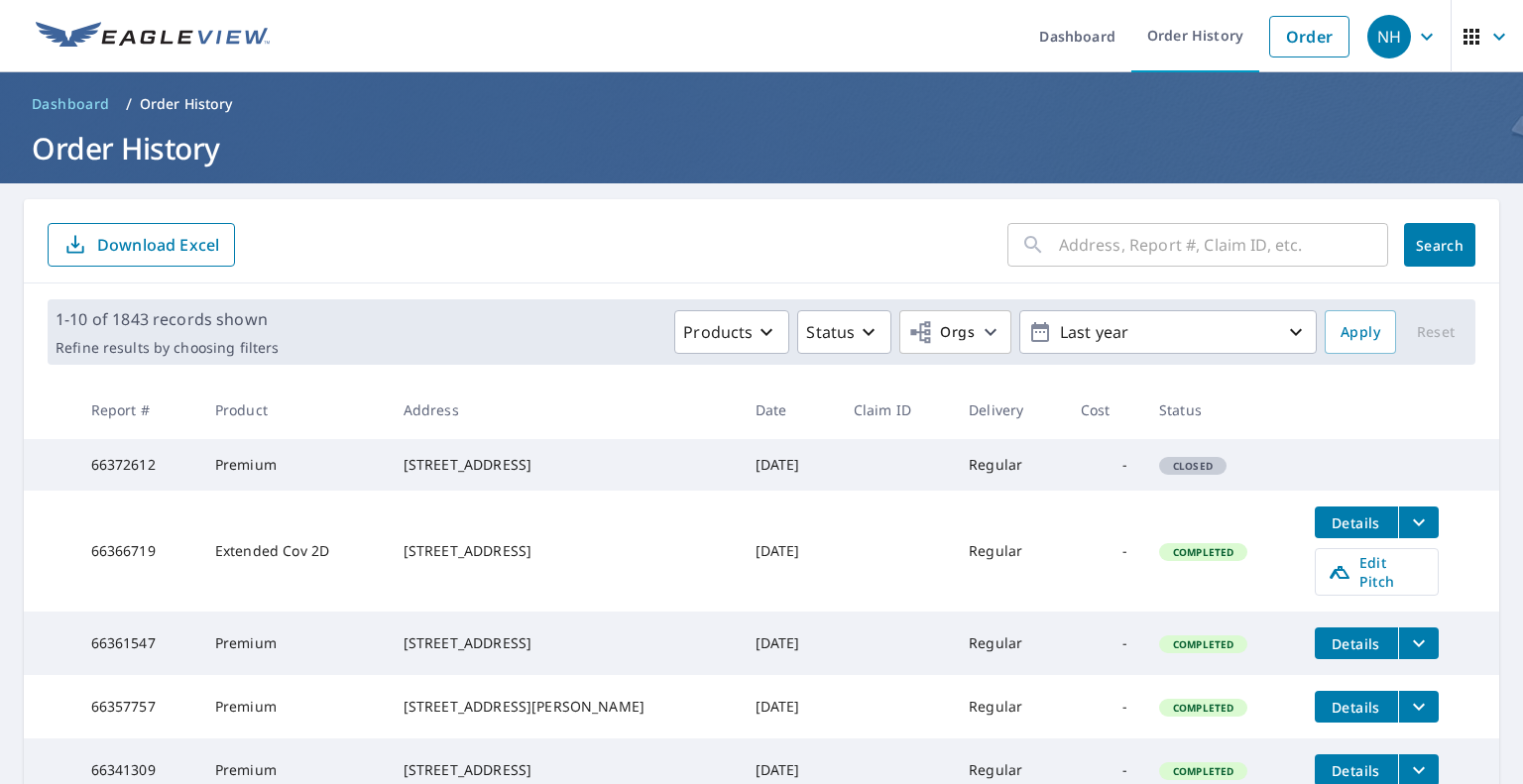 click at bounding box center (1224, 245) 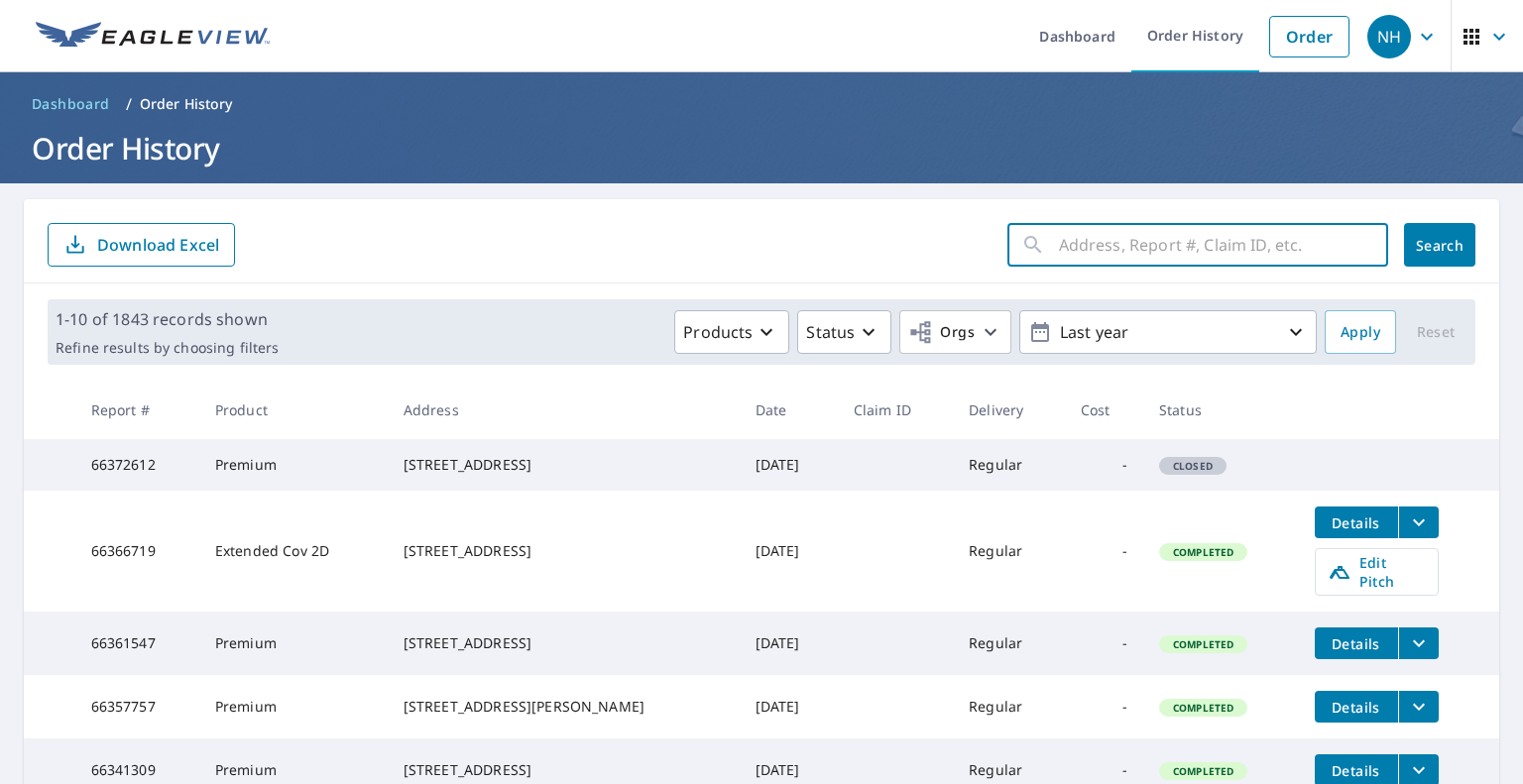 paste on "66372612" 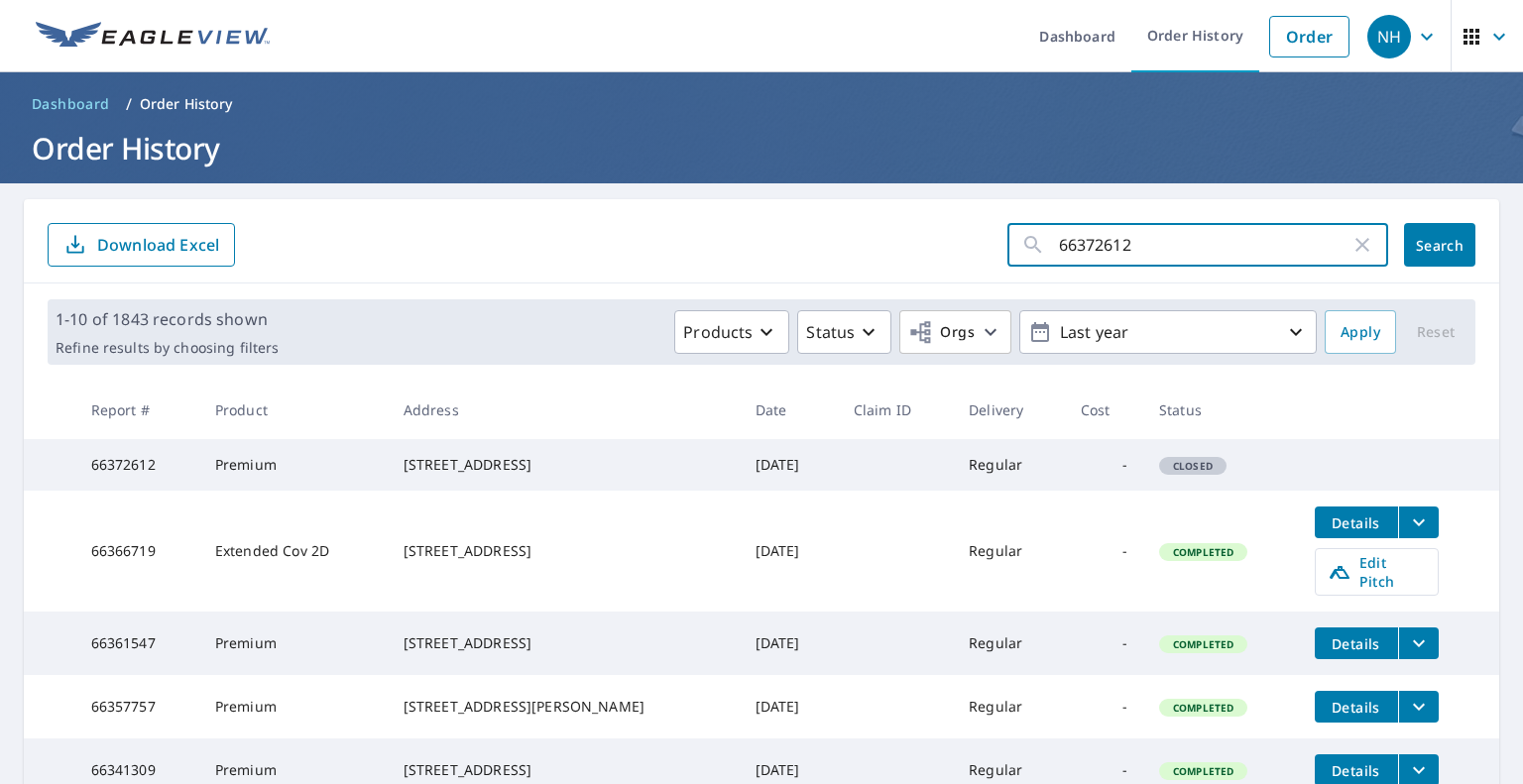 type on "66372612" 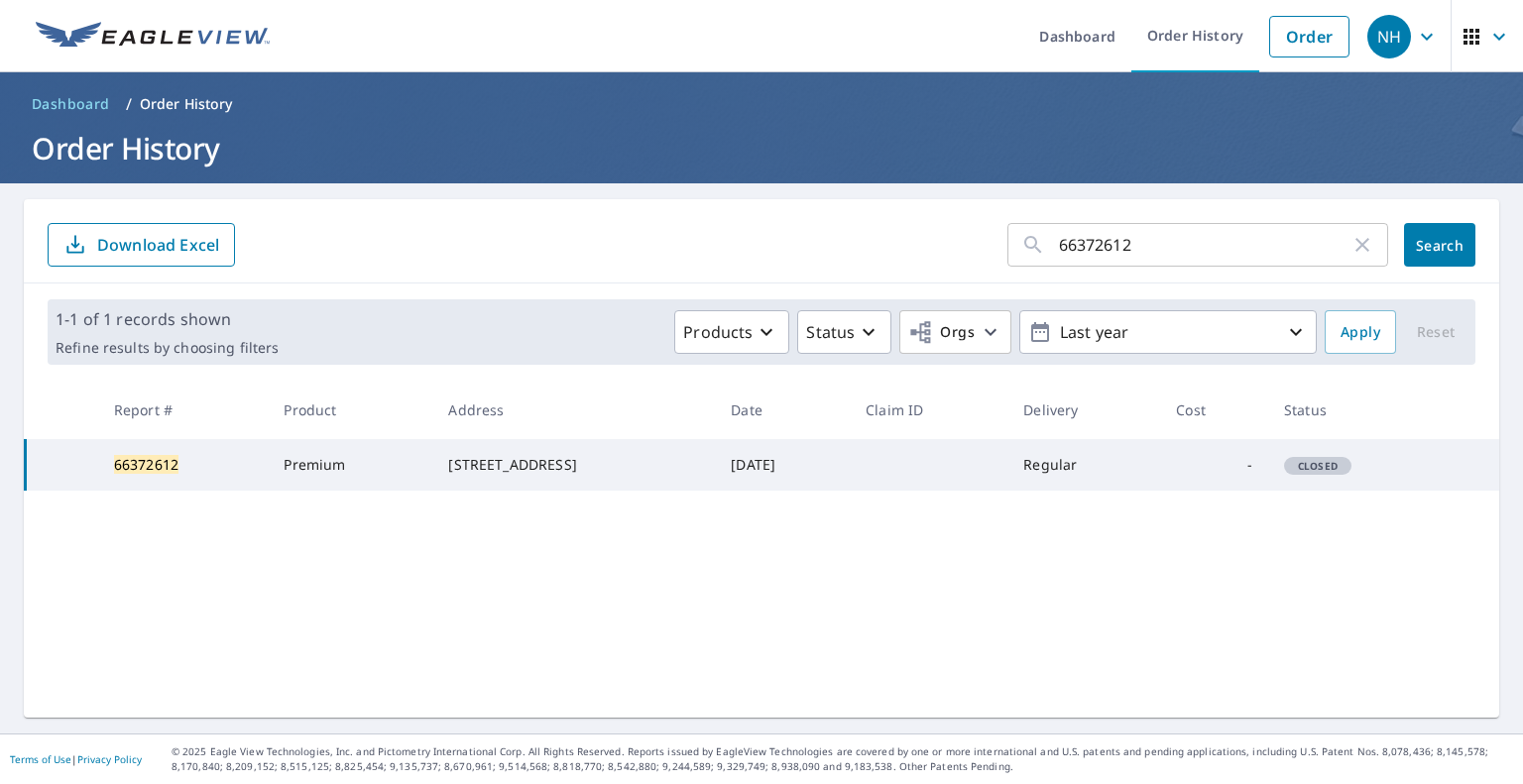 click on "Closed" at bounding box center [1318, 466] 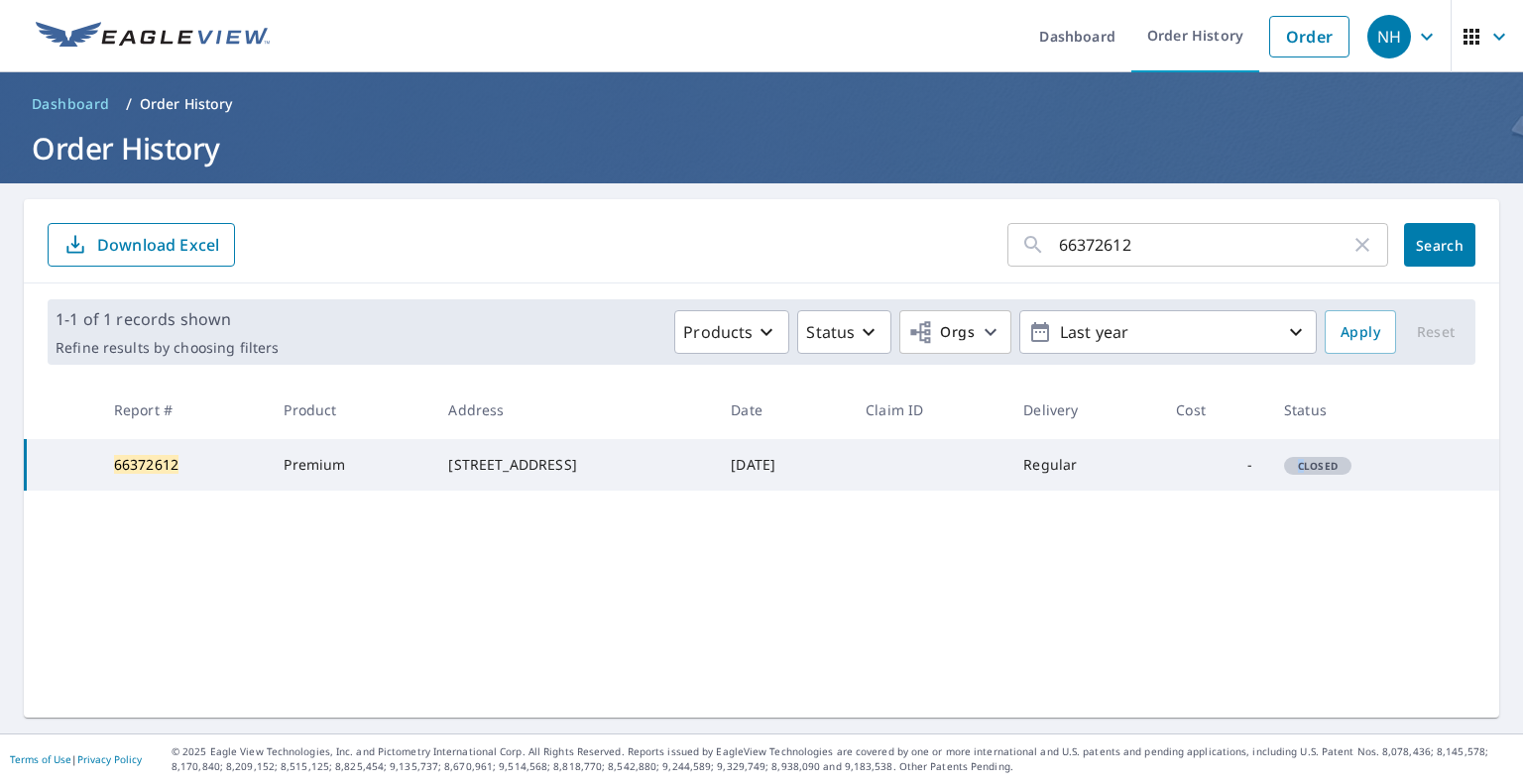 click on "Closed" at bounding box center (1318, 466) 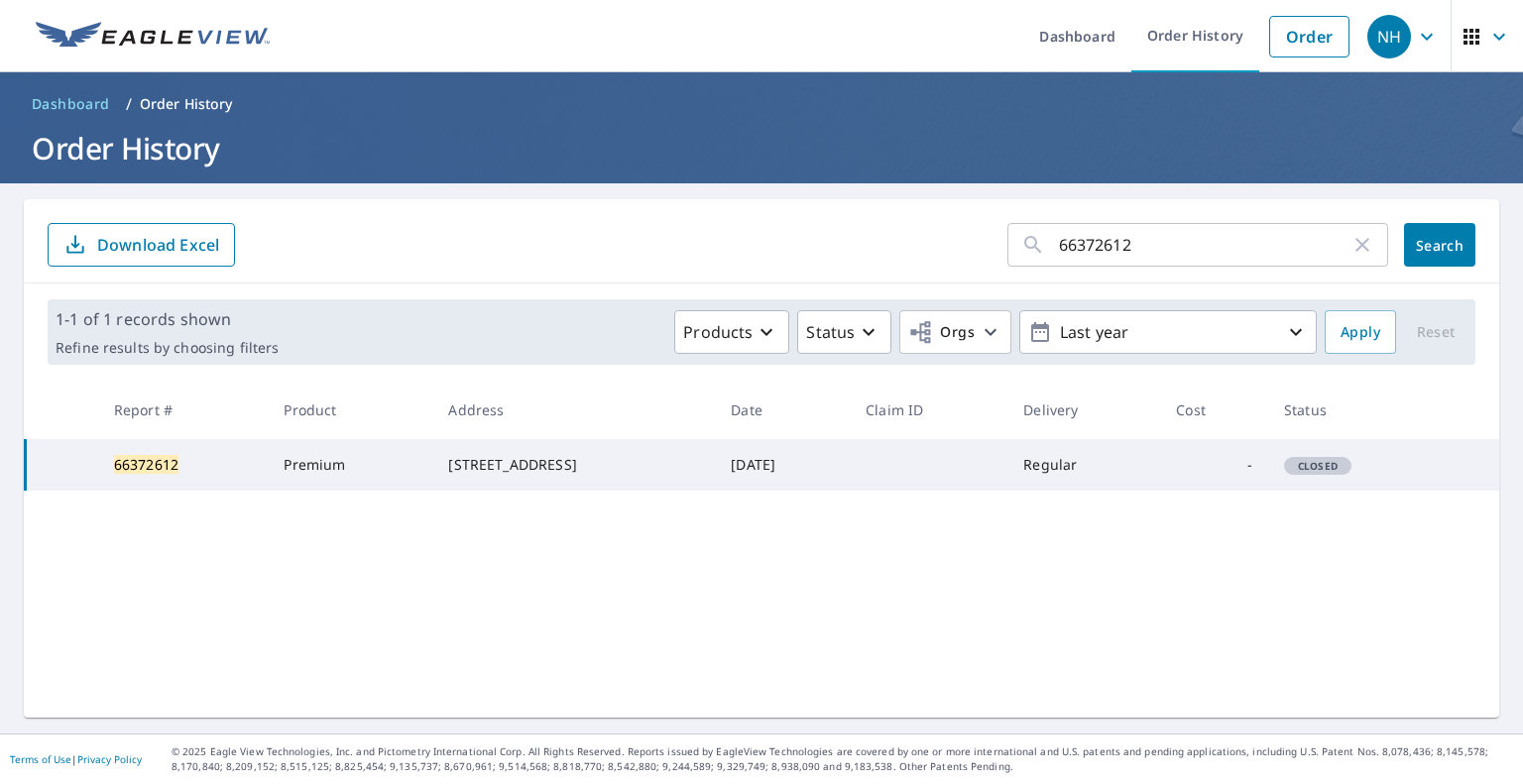 click on "Regular" at bounding box center (1084, 465) 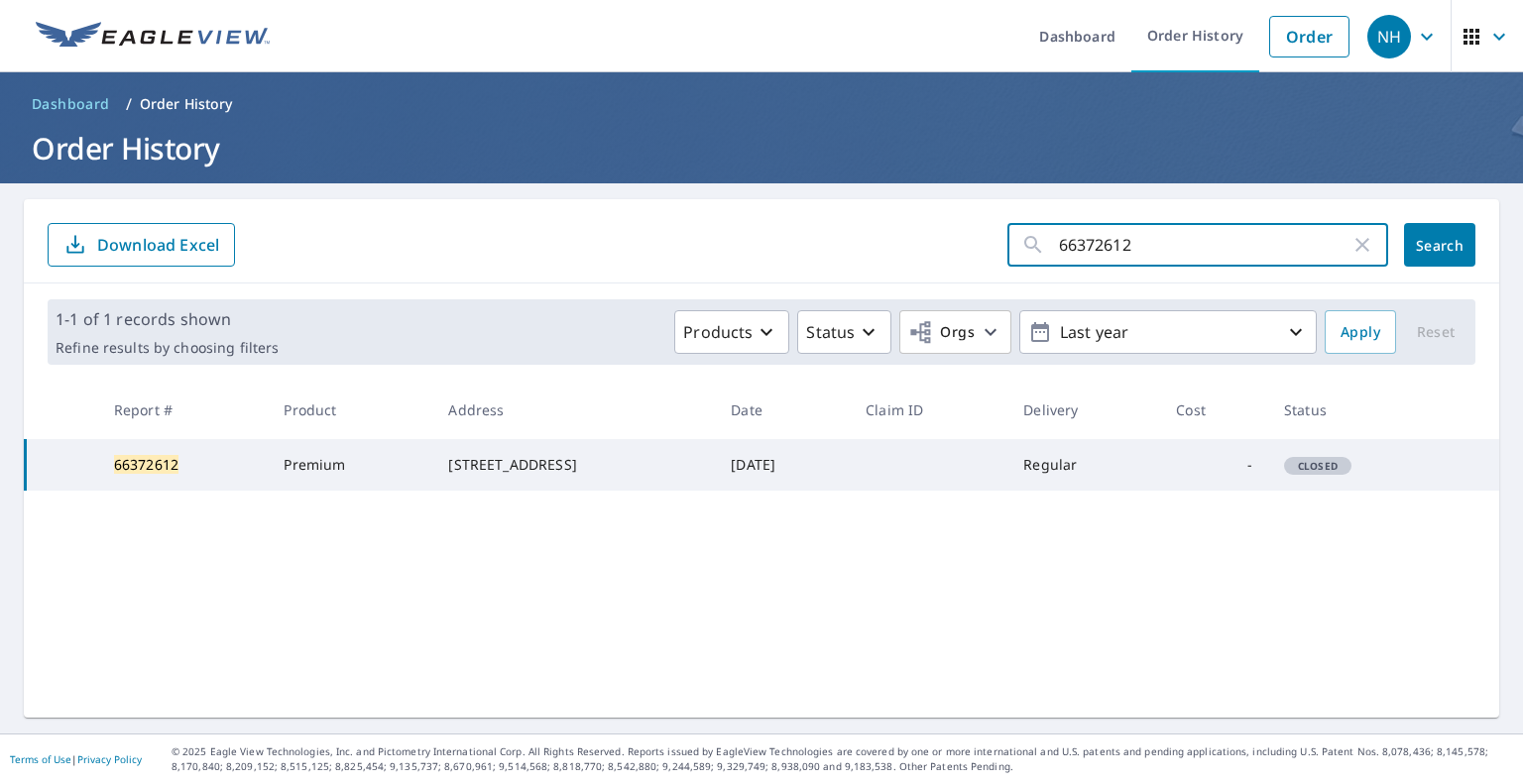 click on "66372612" at bounding box center [1205, 245] 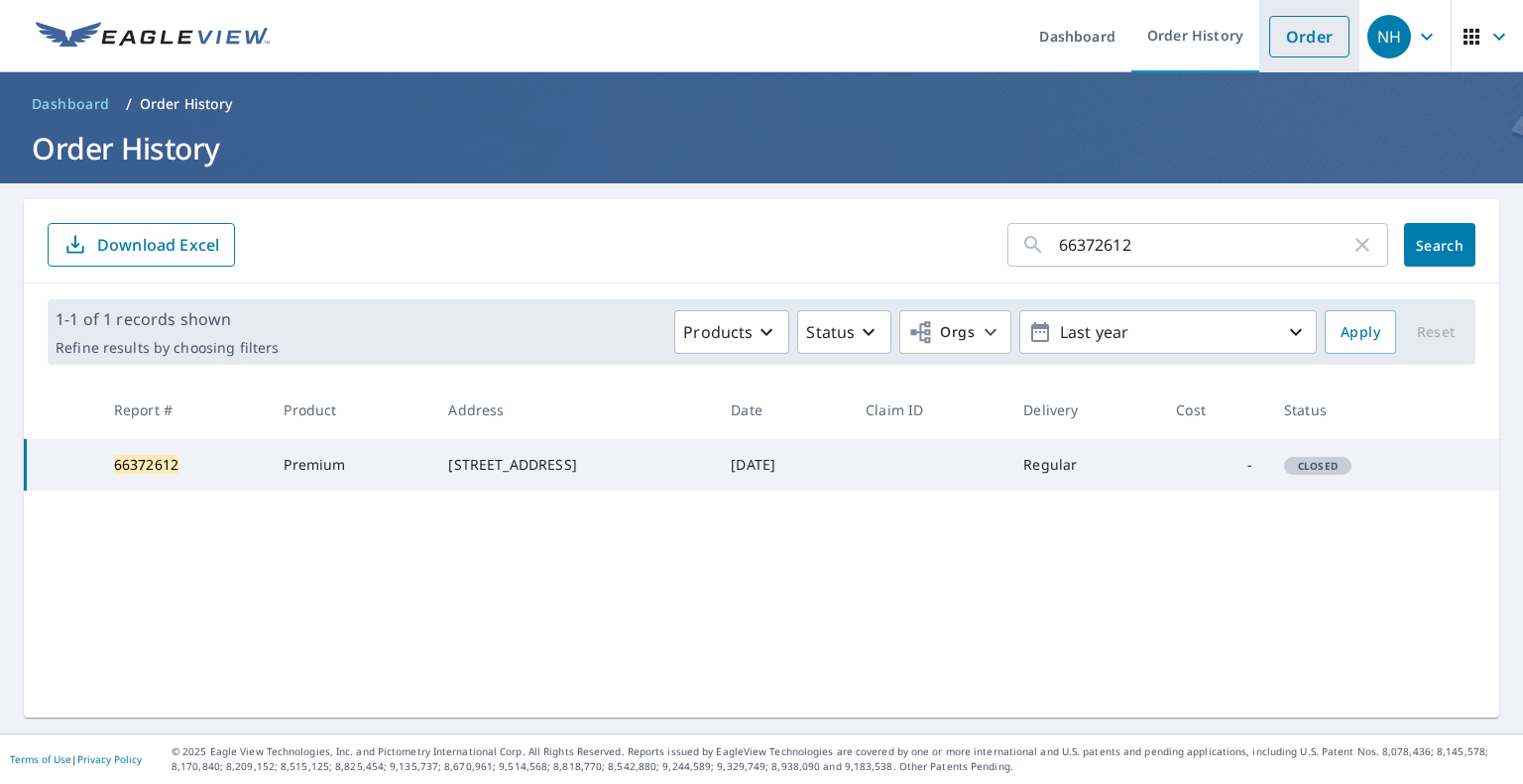 click on "Order" at bounding box center (1309, 37) 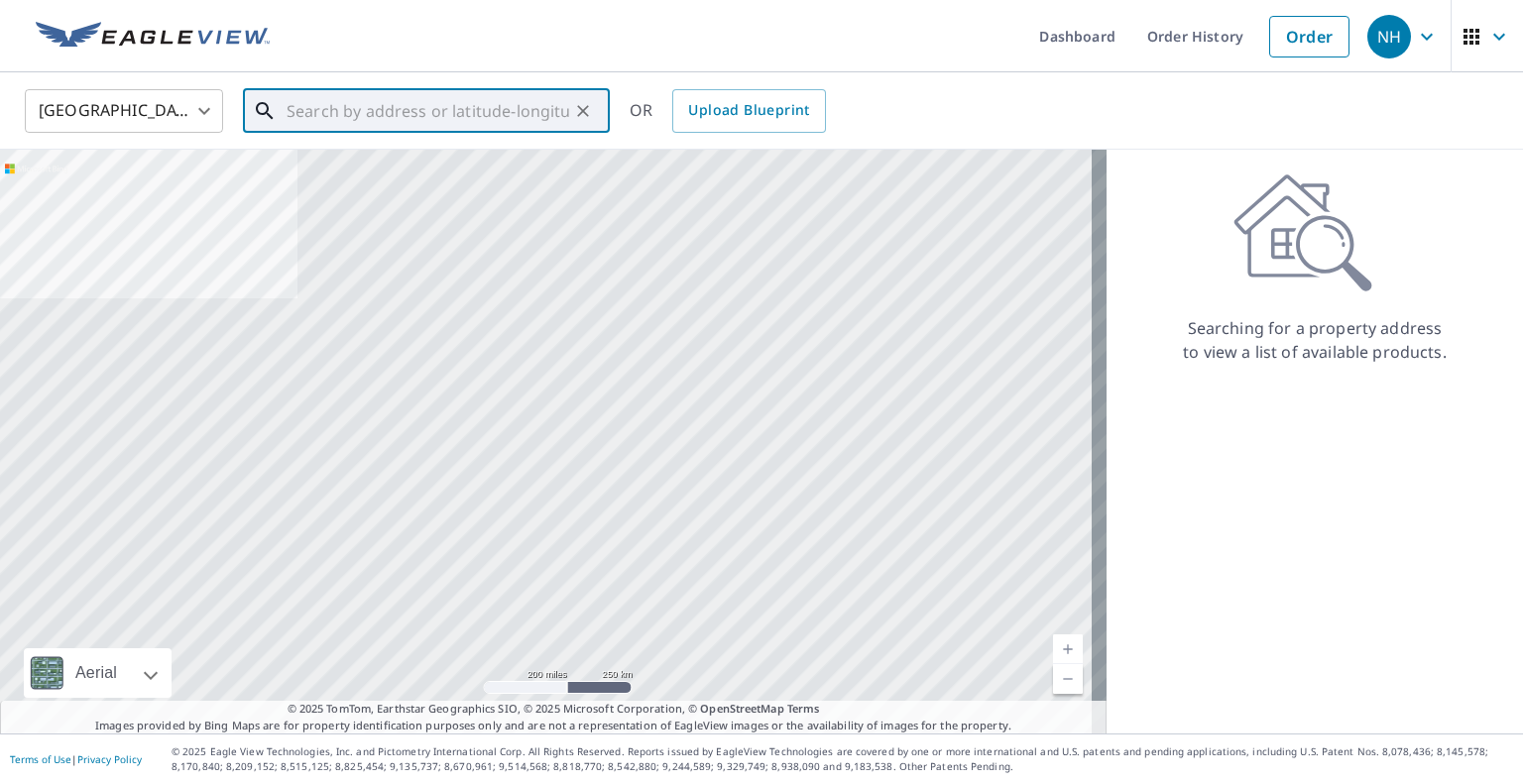 click at bounding box center [427, 111] 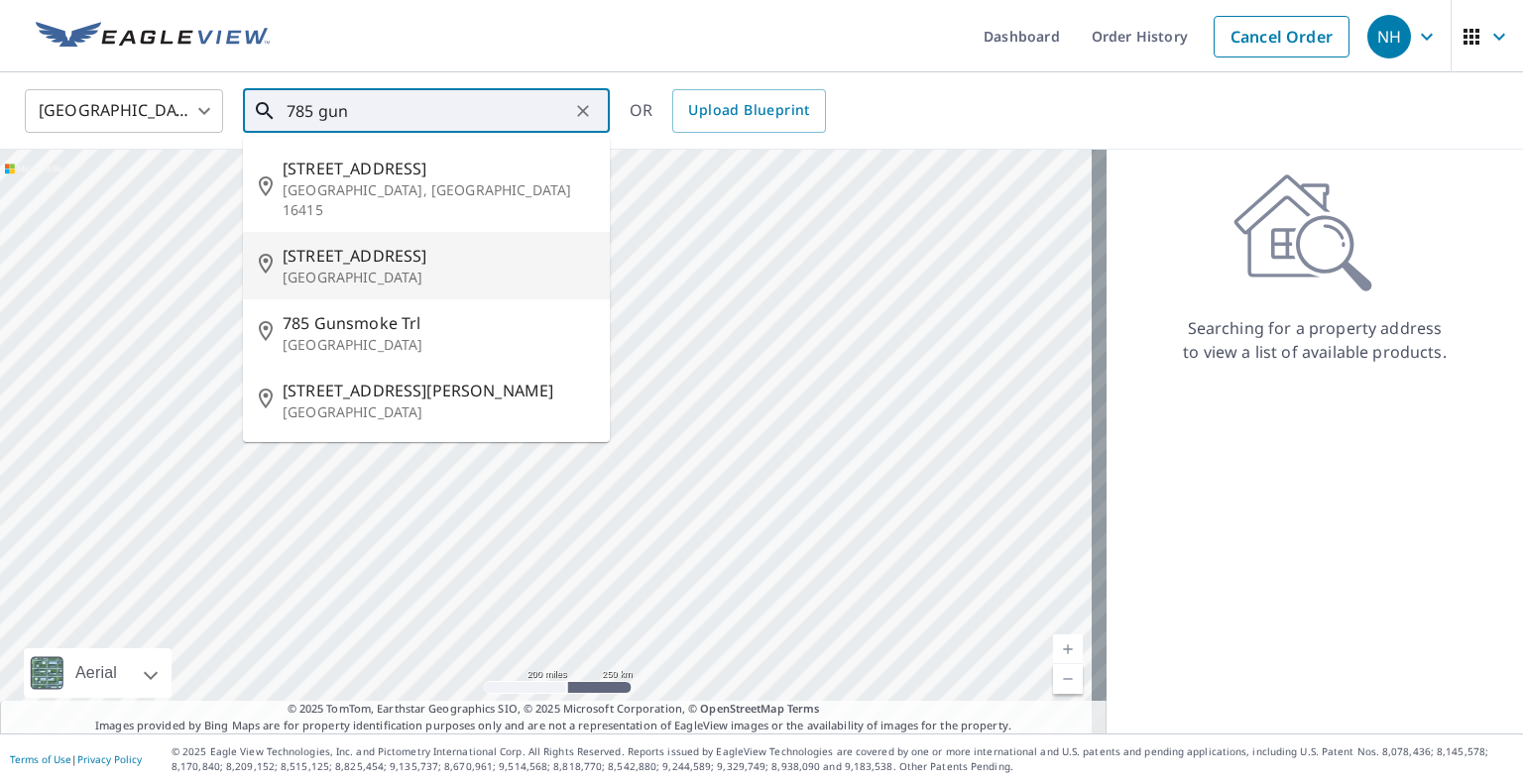 click on "785 Gun Club Rd" at bounding box center (438, 256) 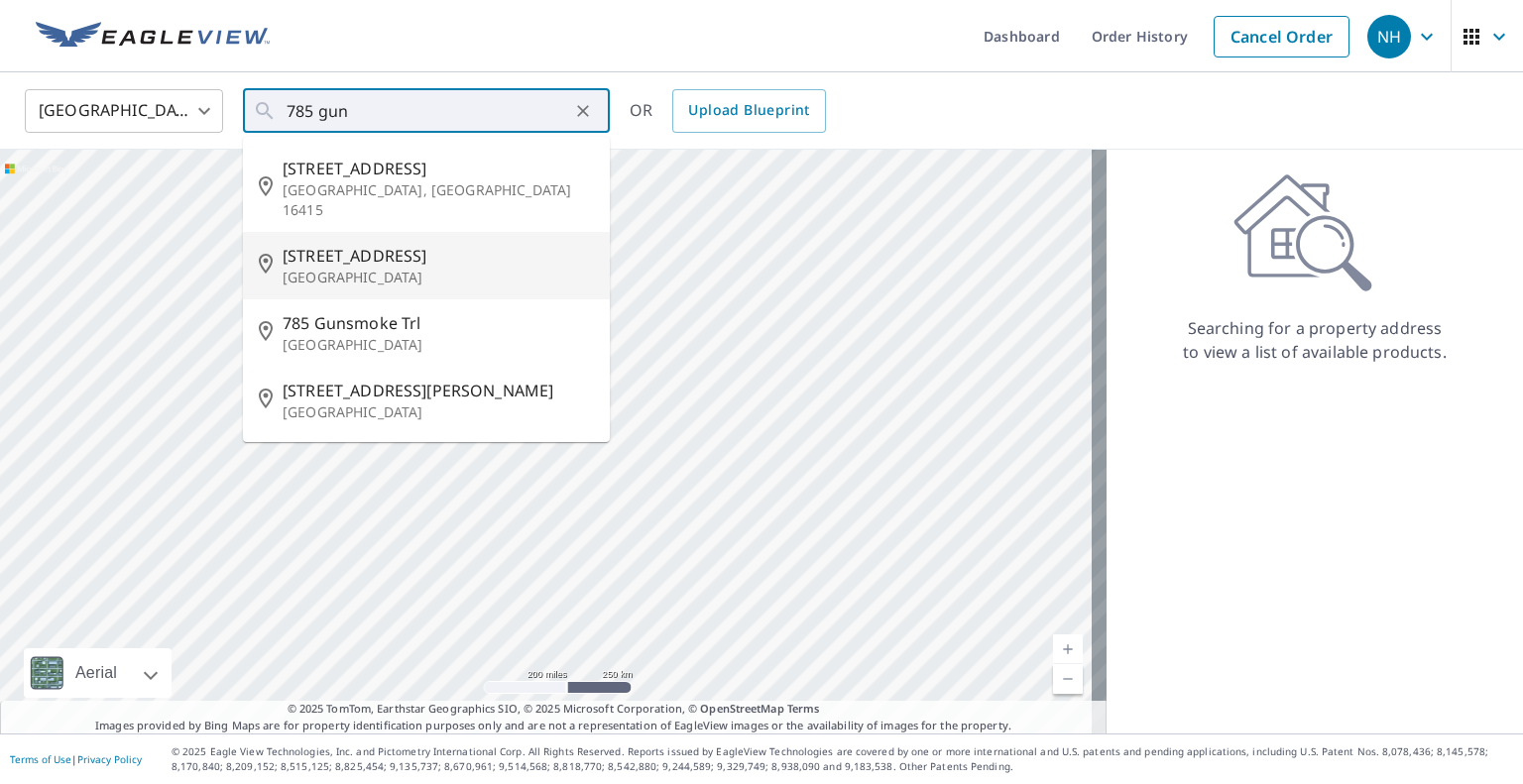 type on "785 Gun Club Rd Oak Harbor, WA 98277" 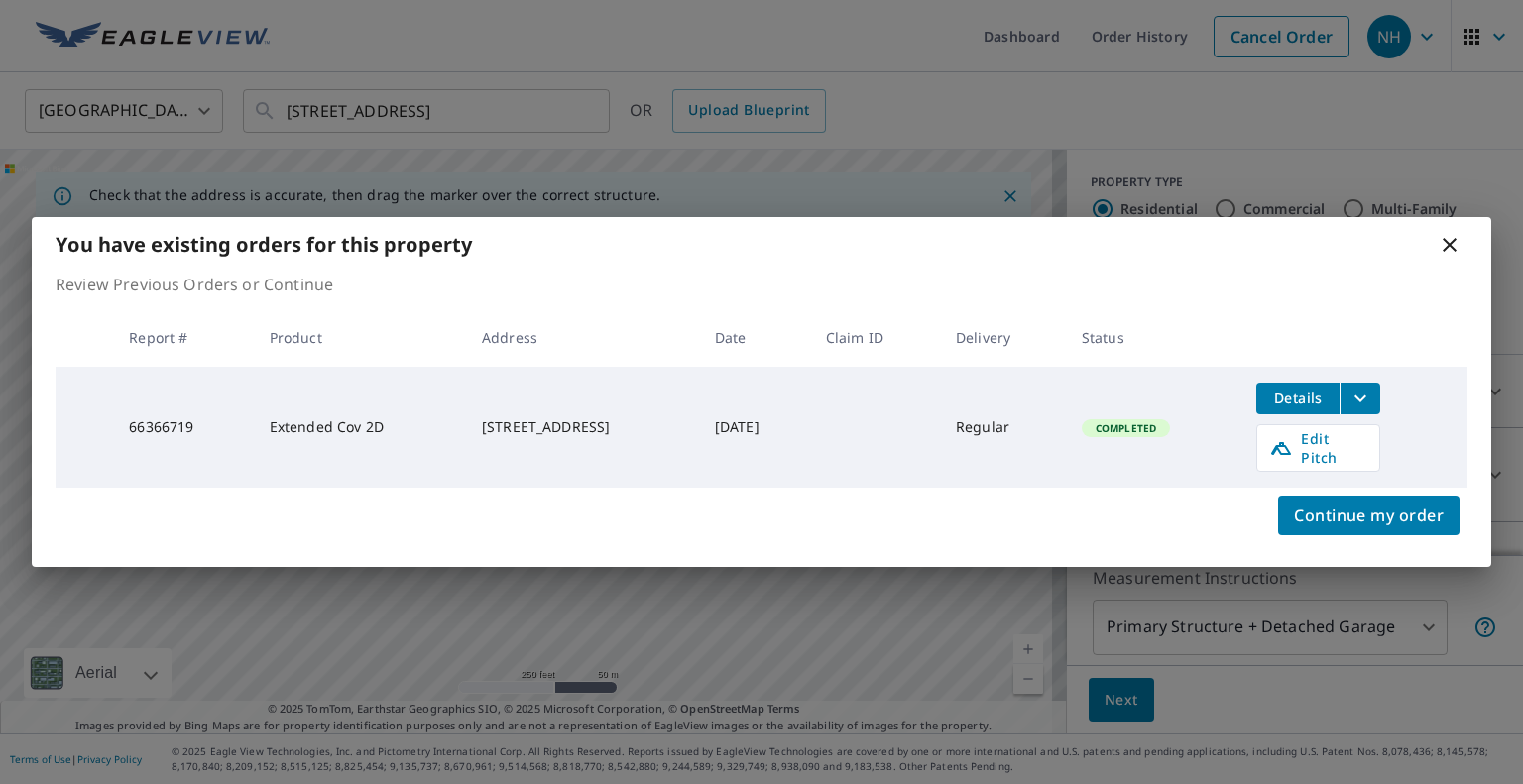 click 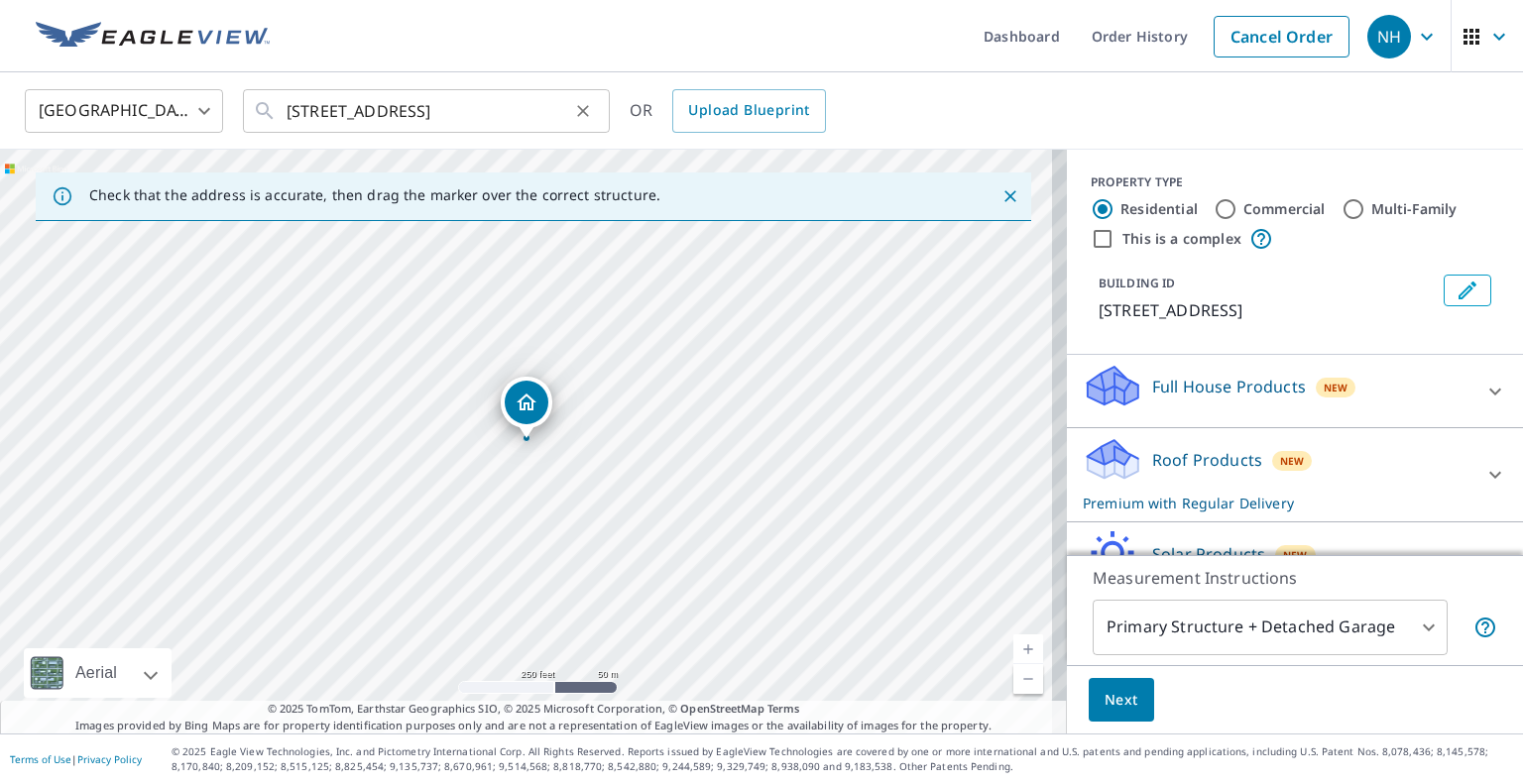 click 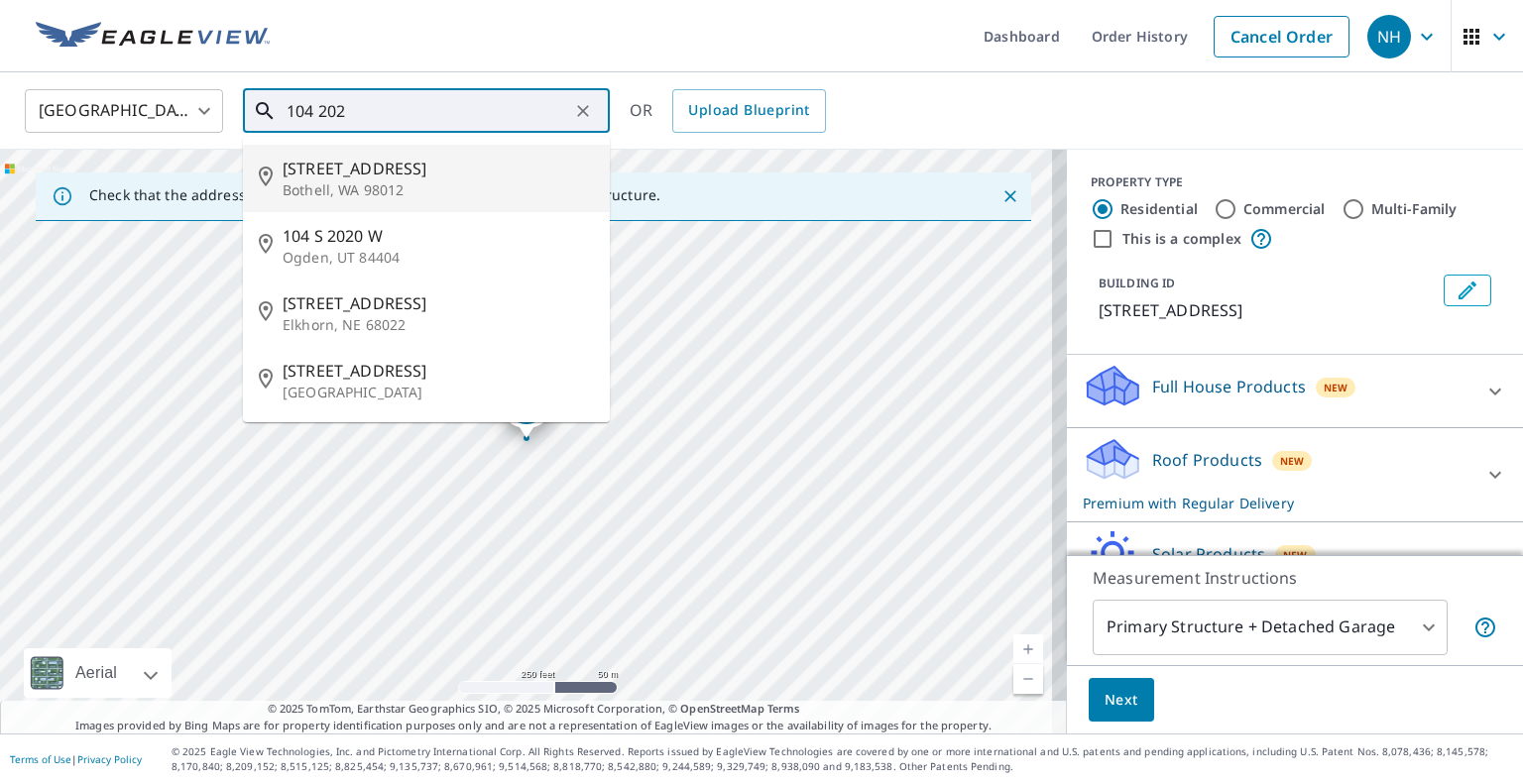 click on "Bothell, WA 98012" at bounding box center (438, 190) 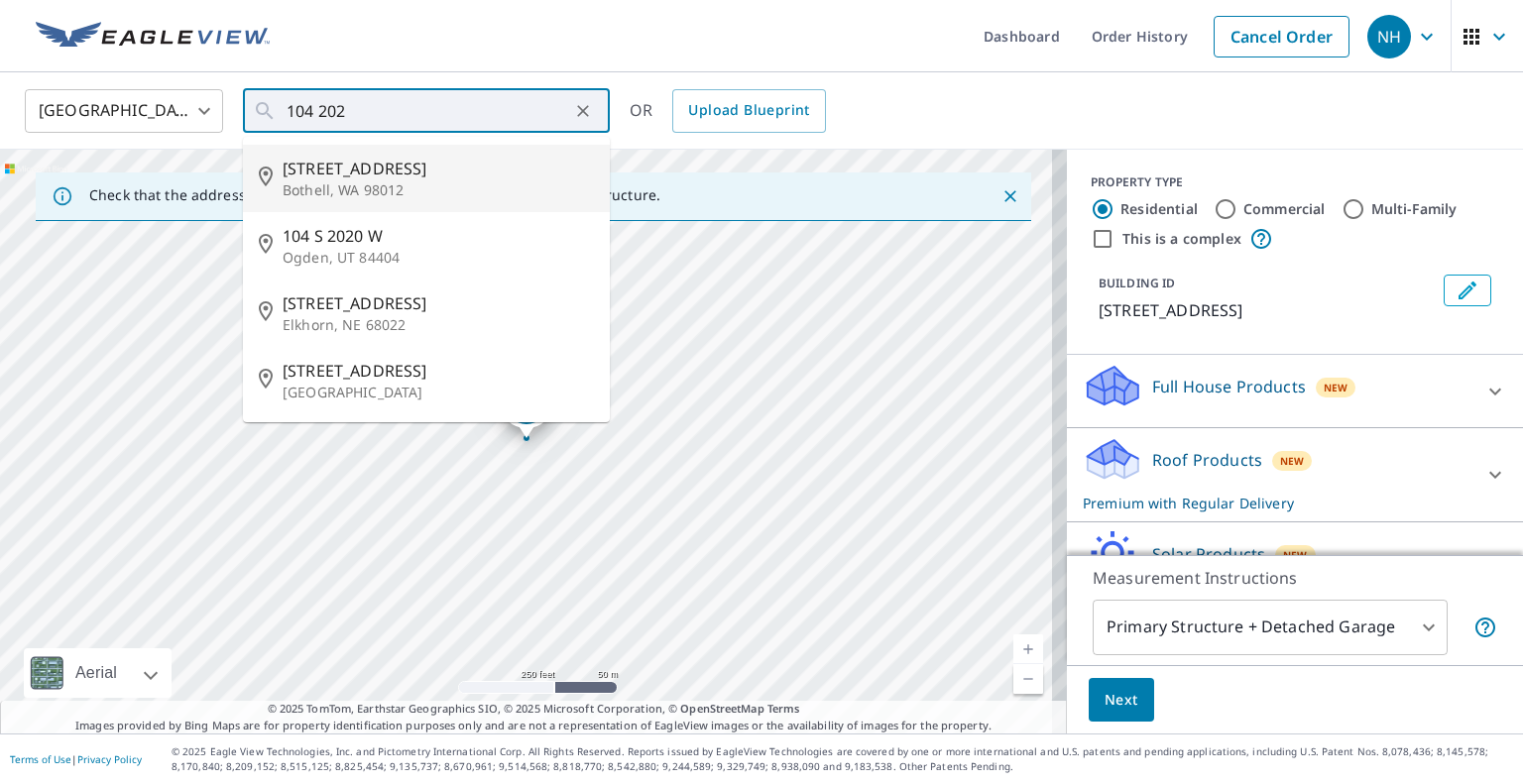 type on "104 202nd St SE Bothell, WA 98012" 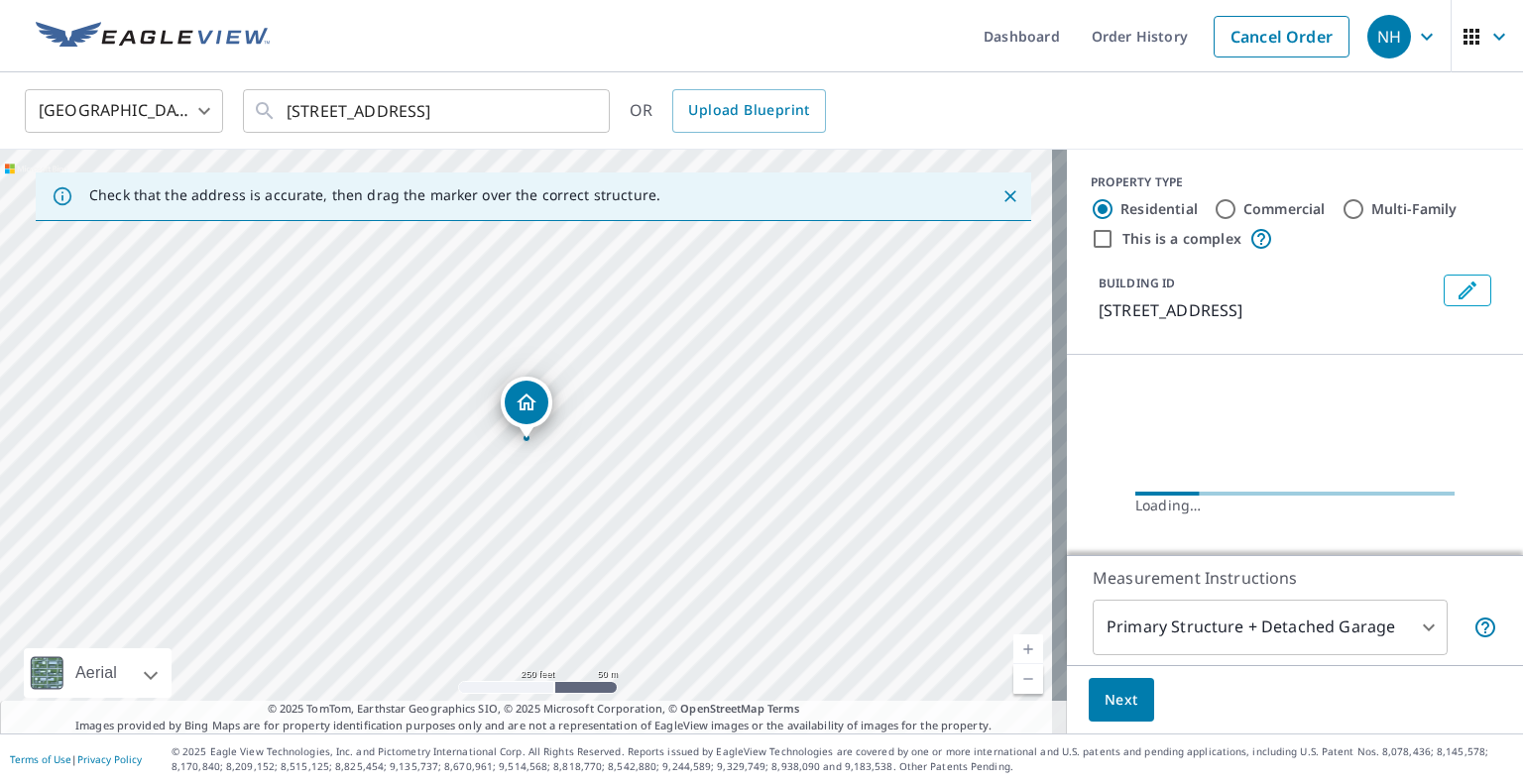 click on "Next" at bounding box center (1121, 700) 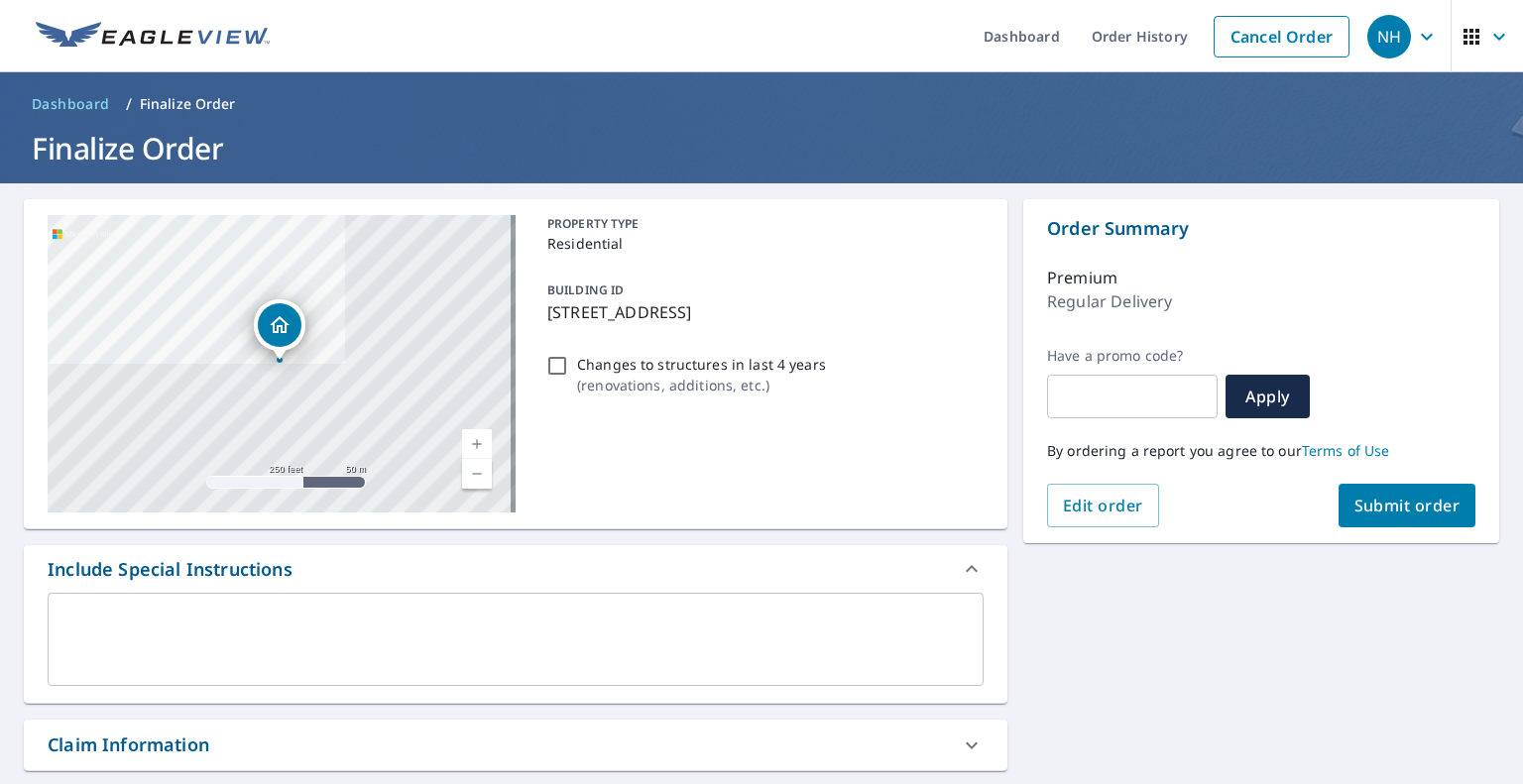 click on "Submit order" at bounding box center (1407, 505) 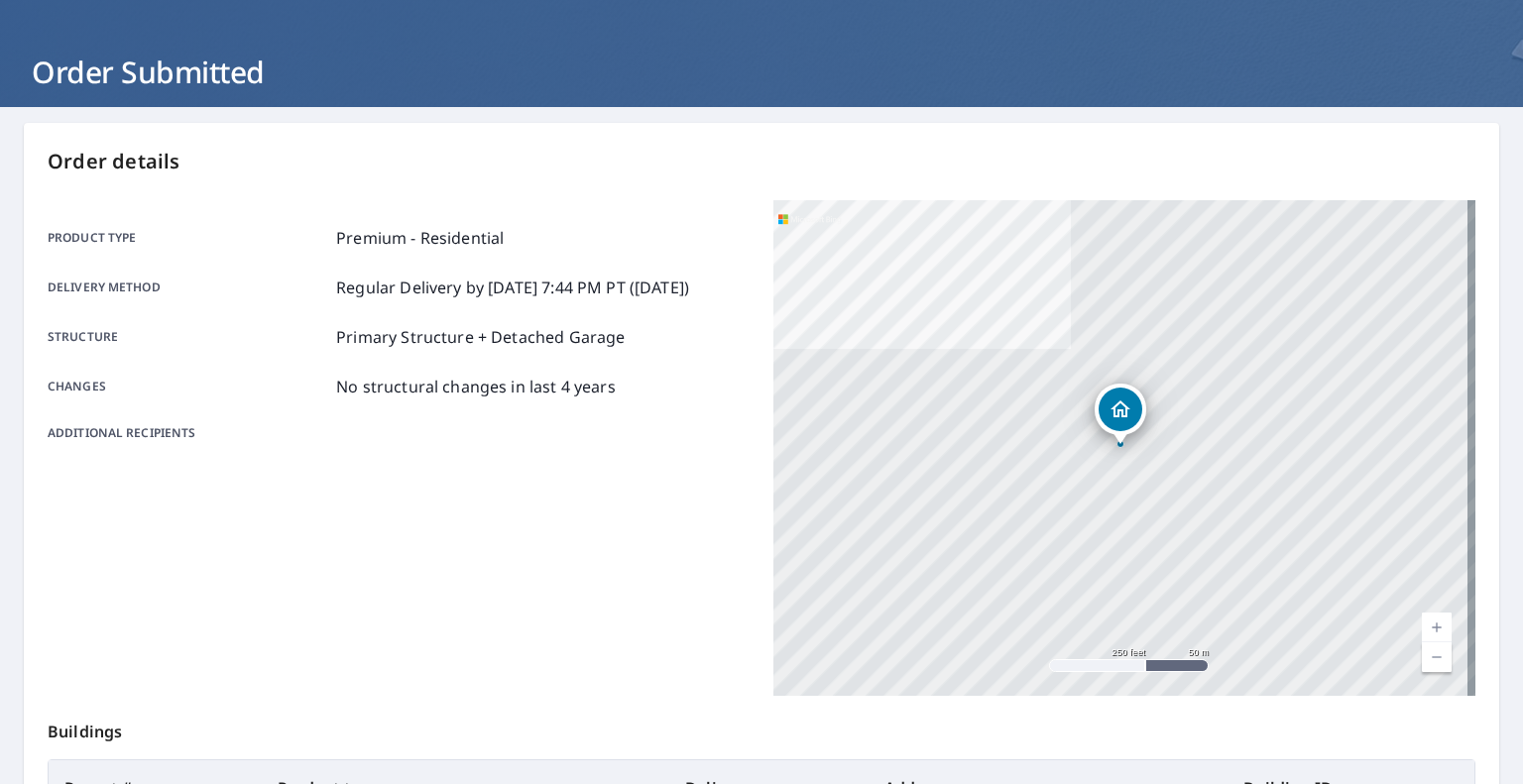 scroll, scrollTop: 381, scrollLeft: 0, axis: vertical 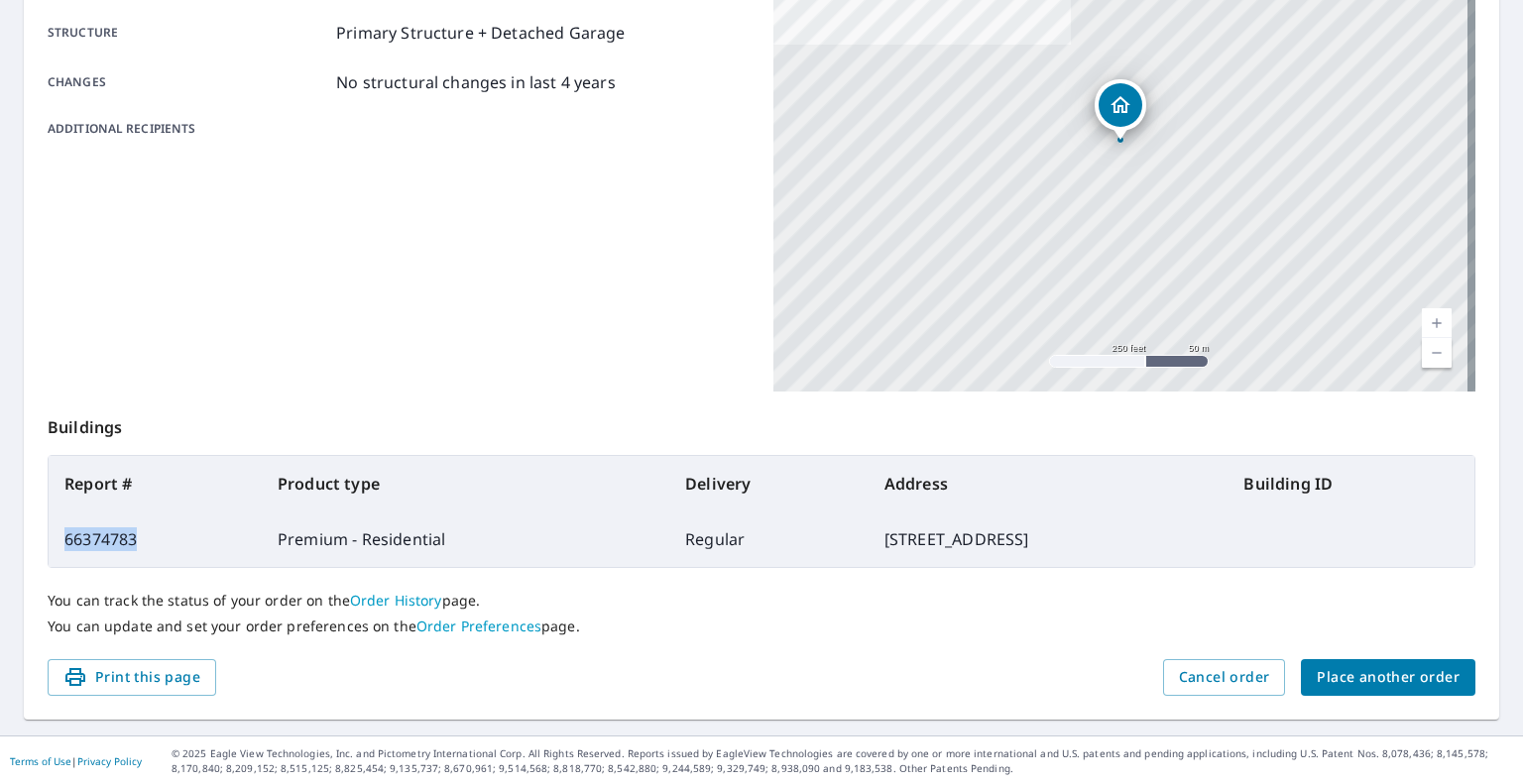 drag, startPoint x: 164, startPoint y: 542, endPoint x: 59, endPoint y: 537, distance: 105.11898 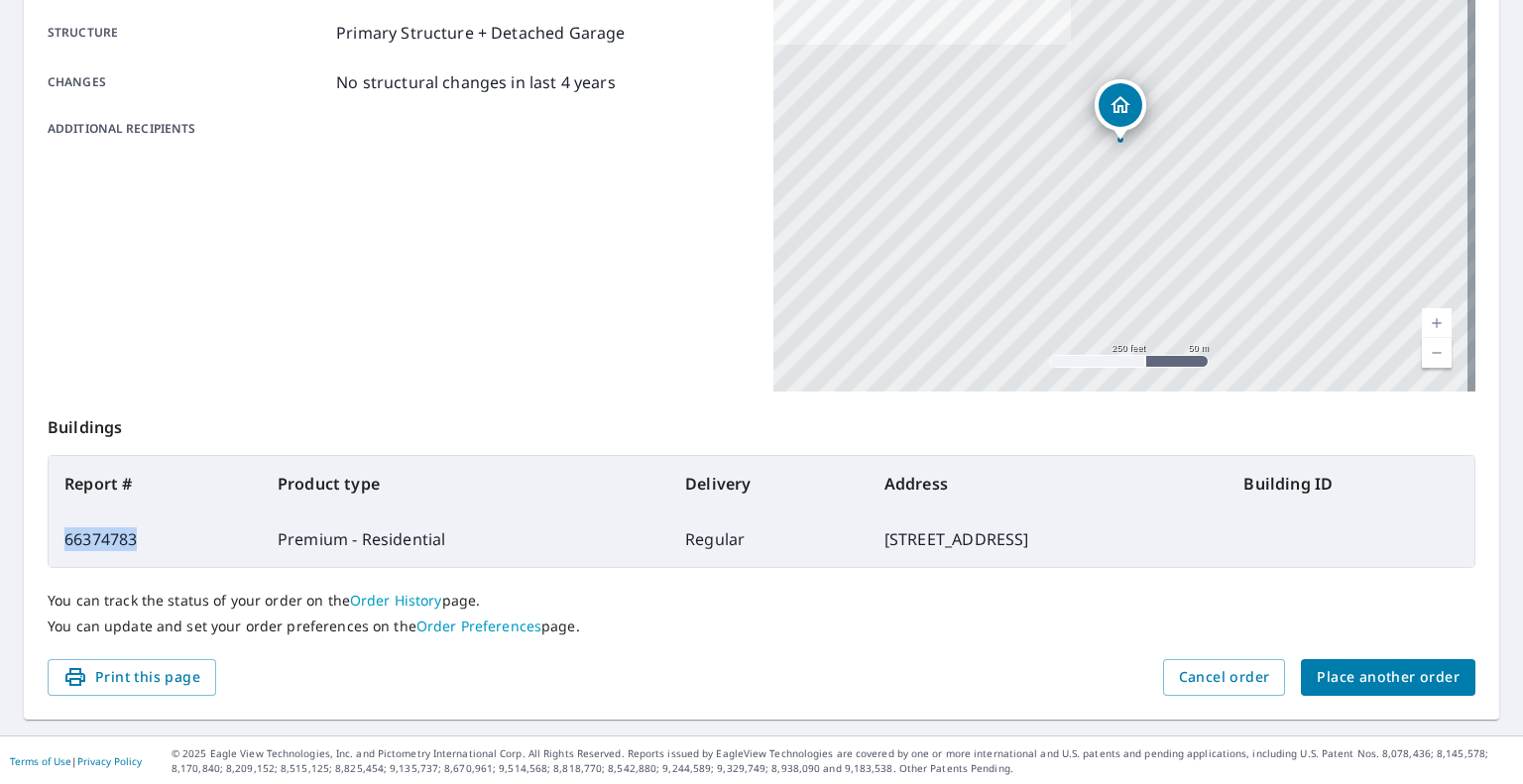 click on "Place another order" at bounding box center [1388, 677] 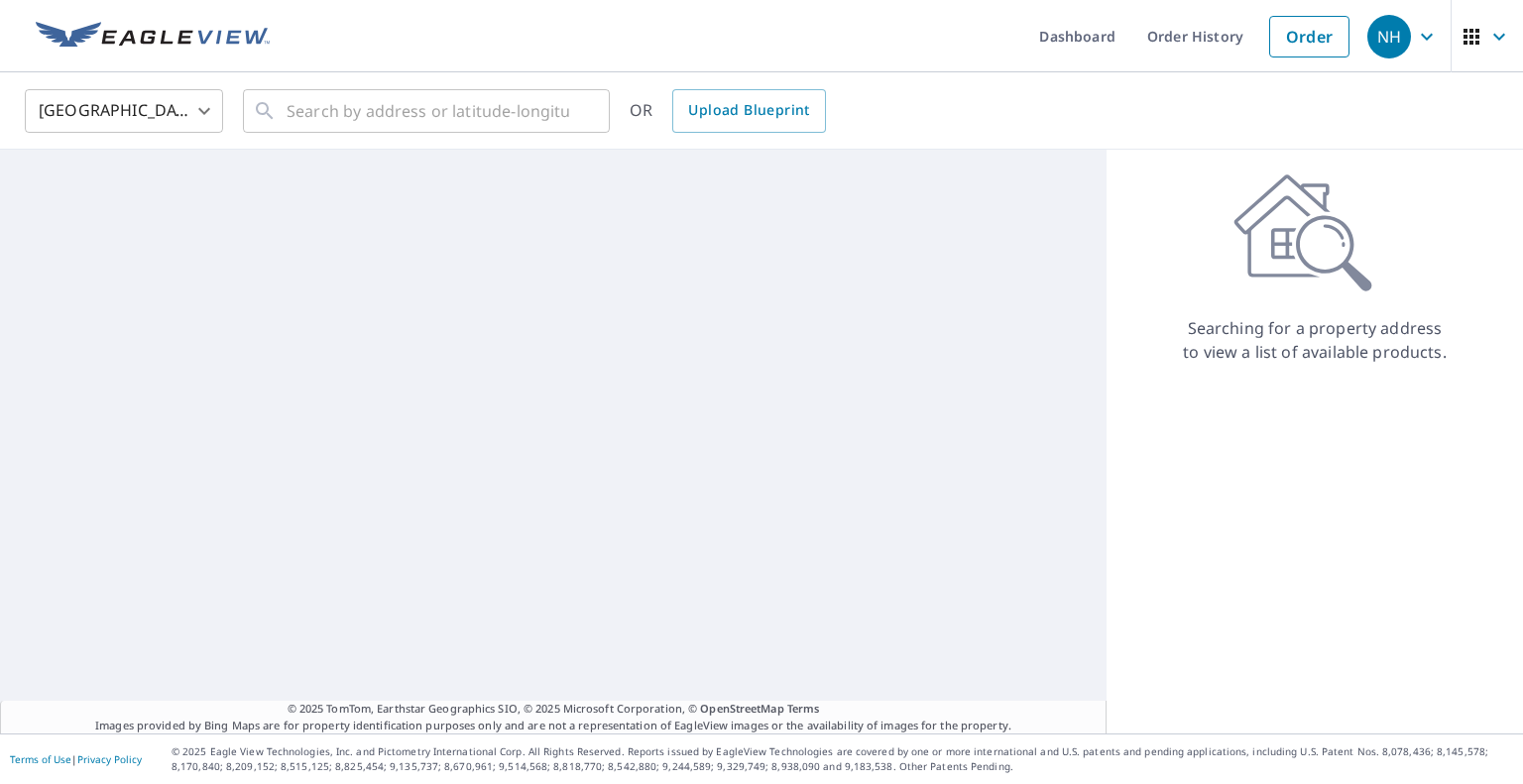 scroll, scrollTop: 0, scrollLeft: 0, axis: both 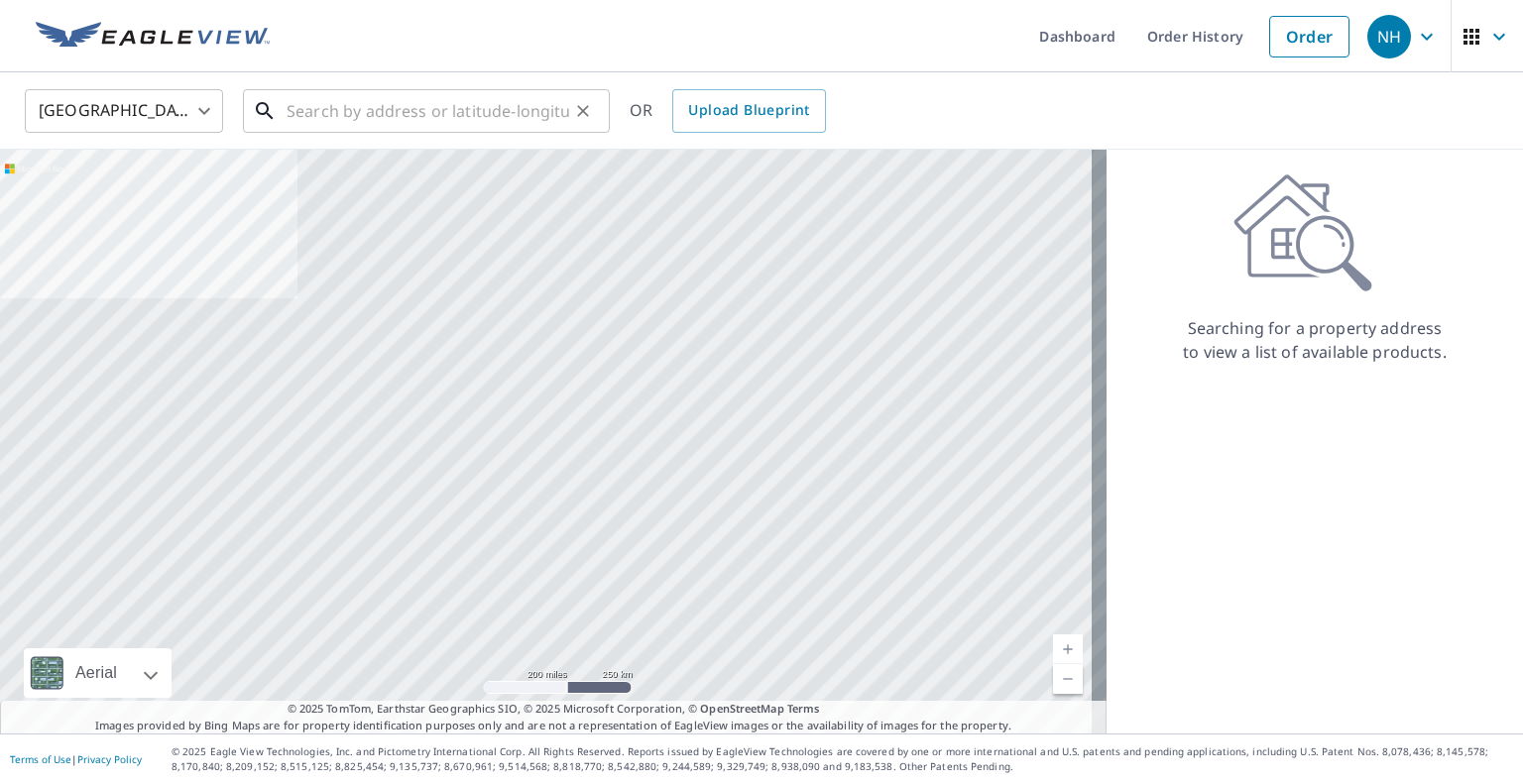 click at bounding box center [427, 111] 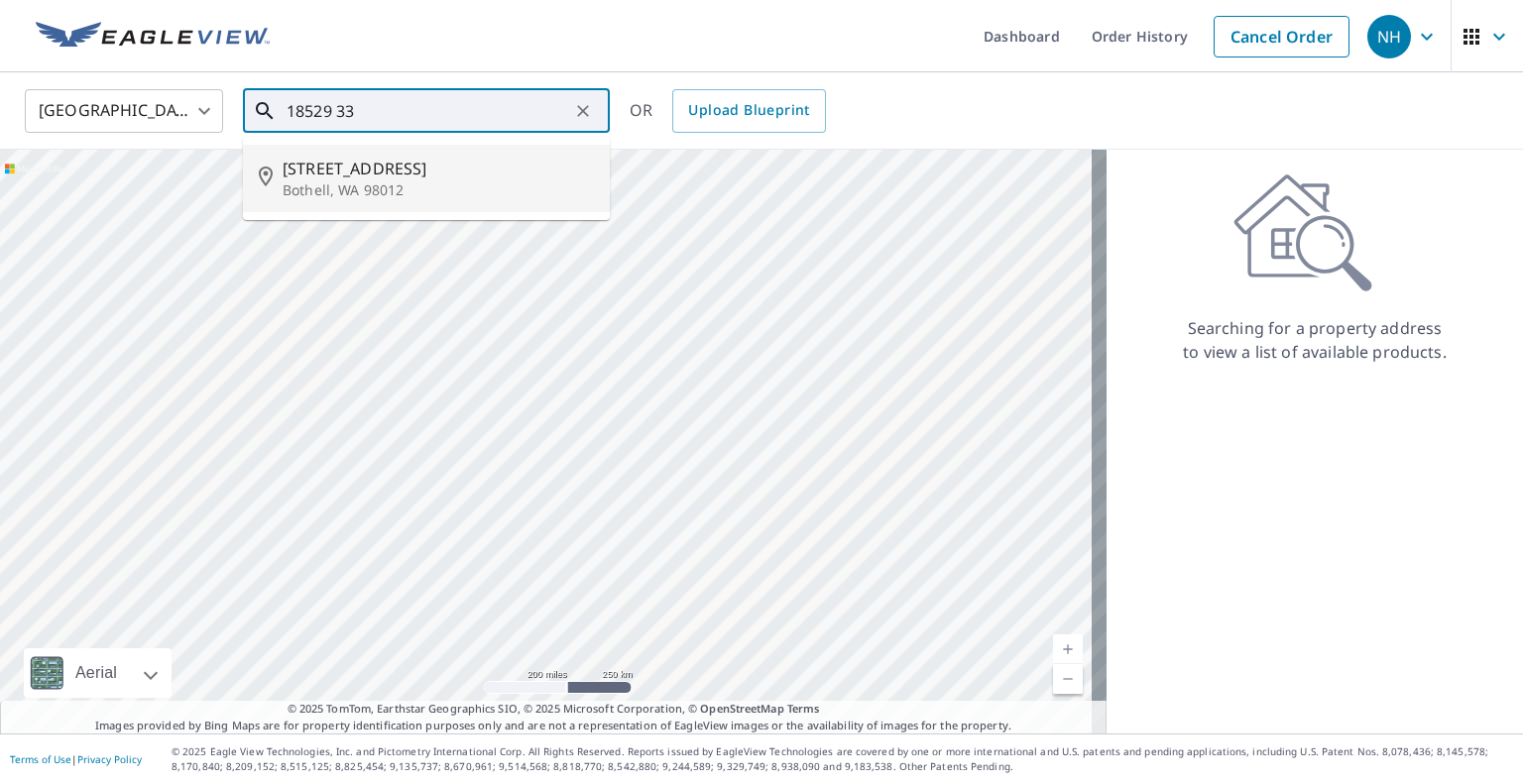 click on "Bothell, WA 98012" at bounding box center (438, 190) 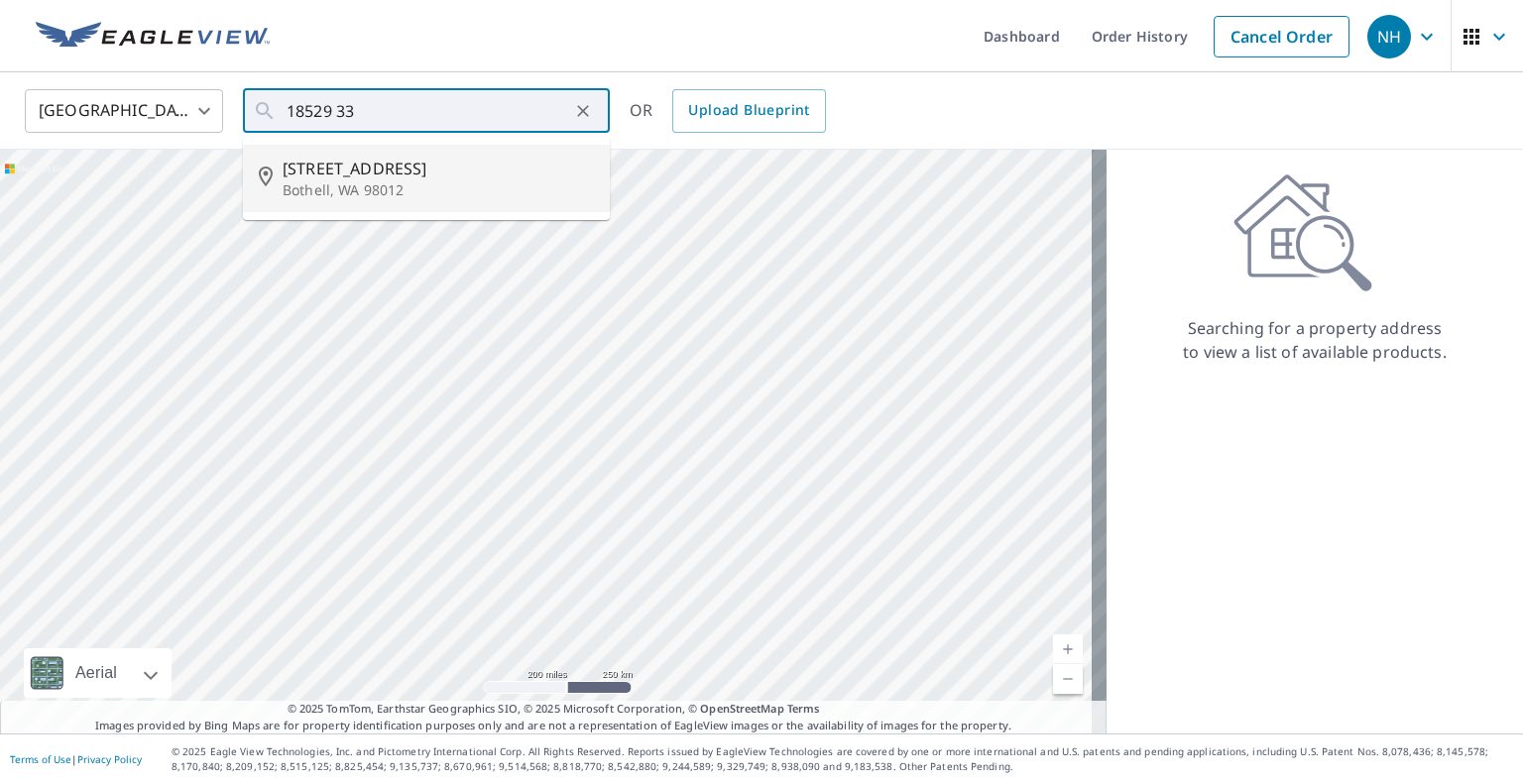 type on "18529 33rd Ave SE Bothell, WA 98012" 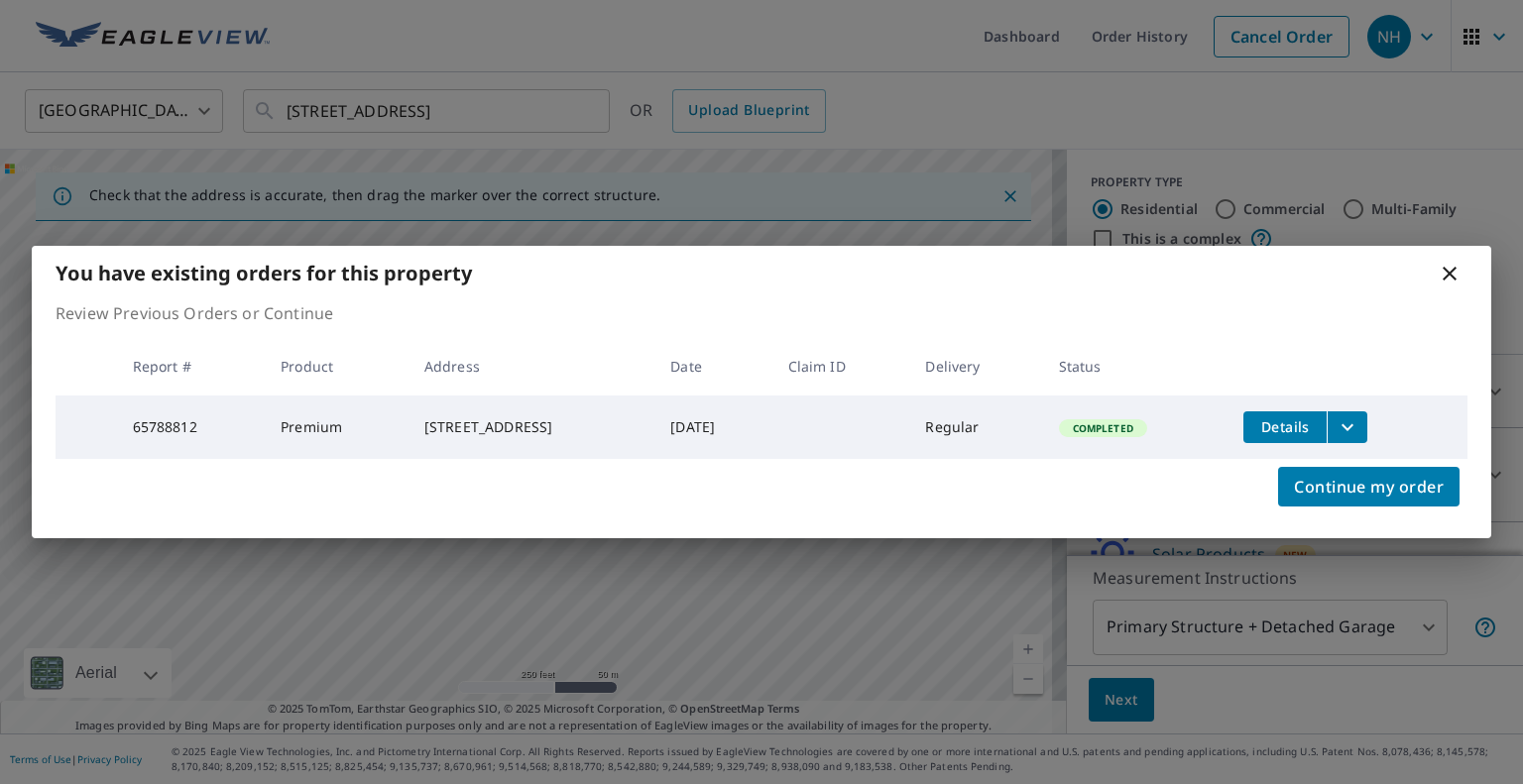click 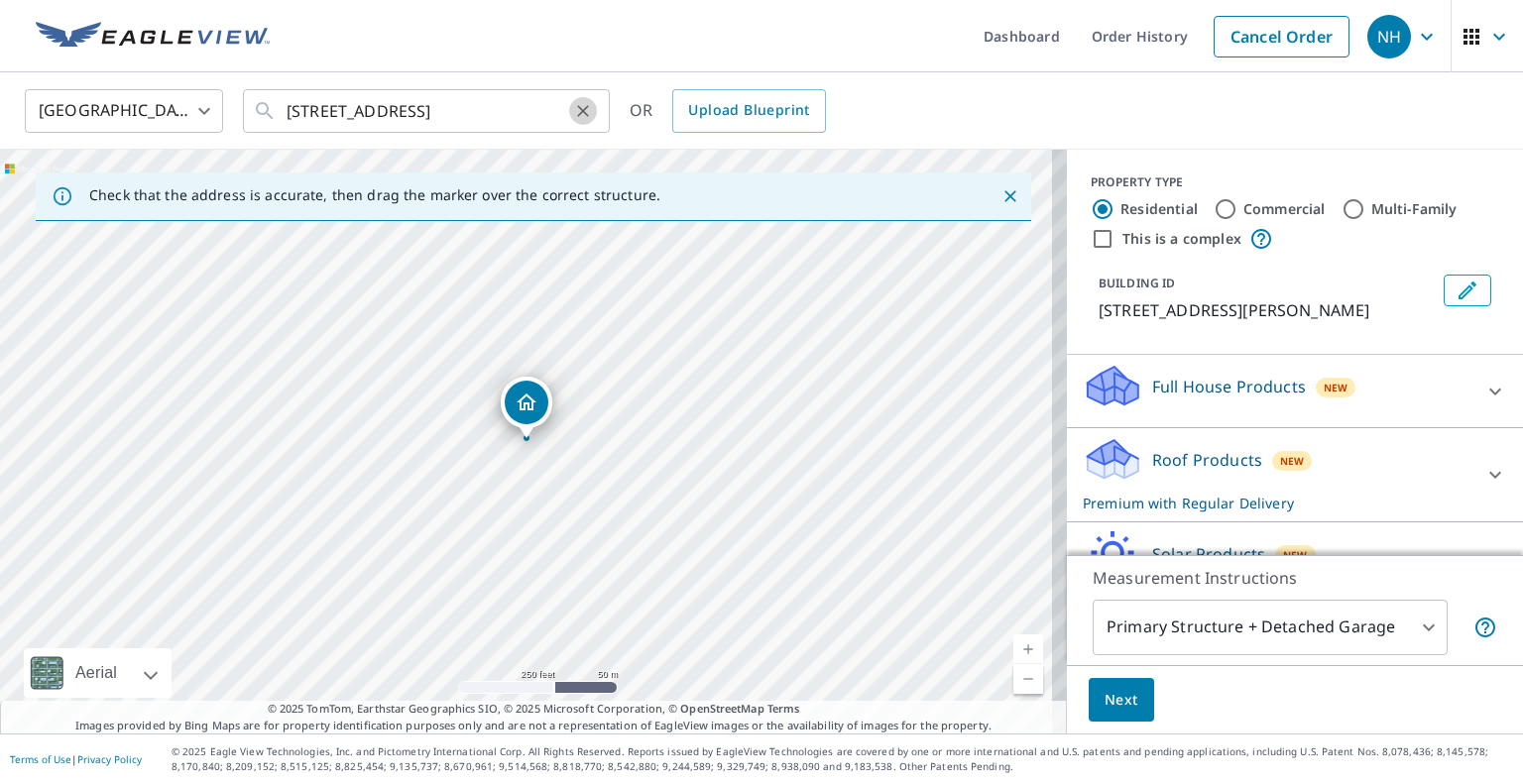 click 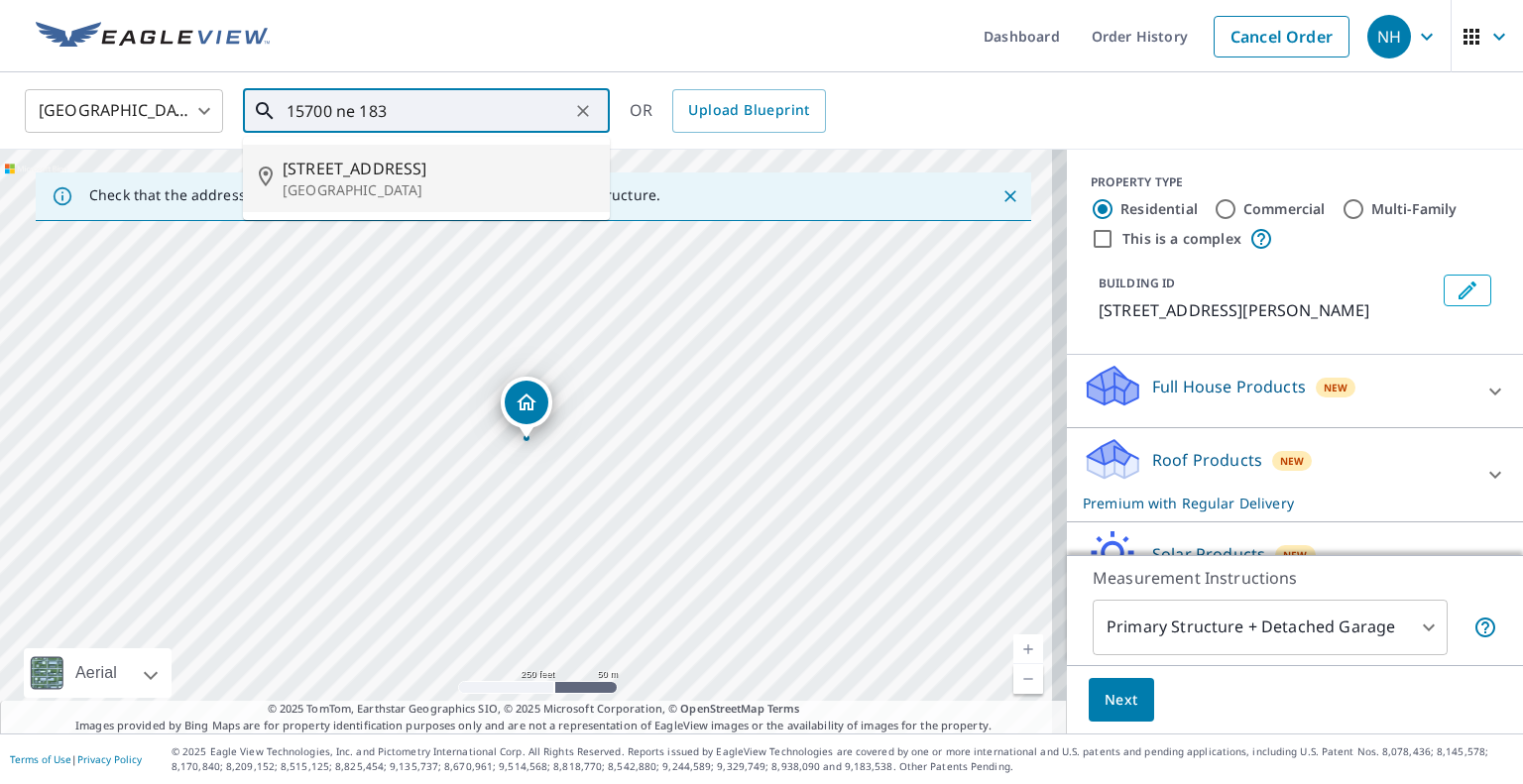 click on "15700 Ne 183rd St" at bounding box center [438, 168] 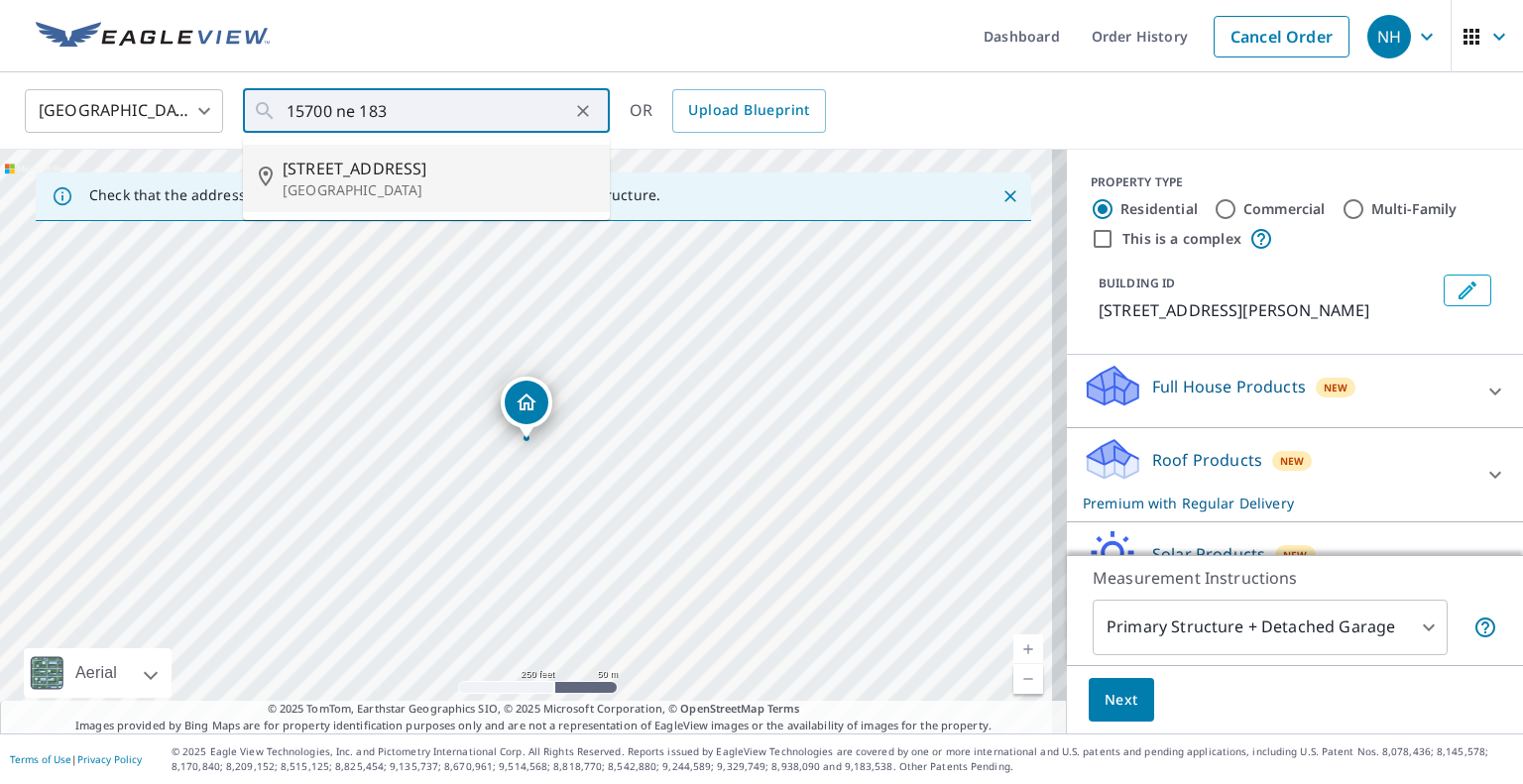 type on "15700 Ne 183rd St Woodinville, WA 98072" 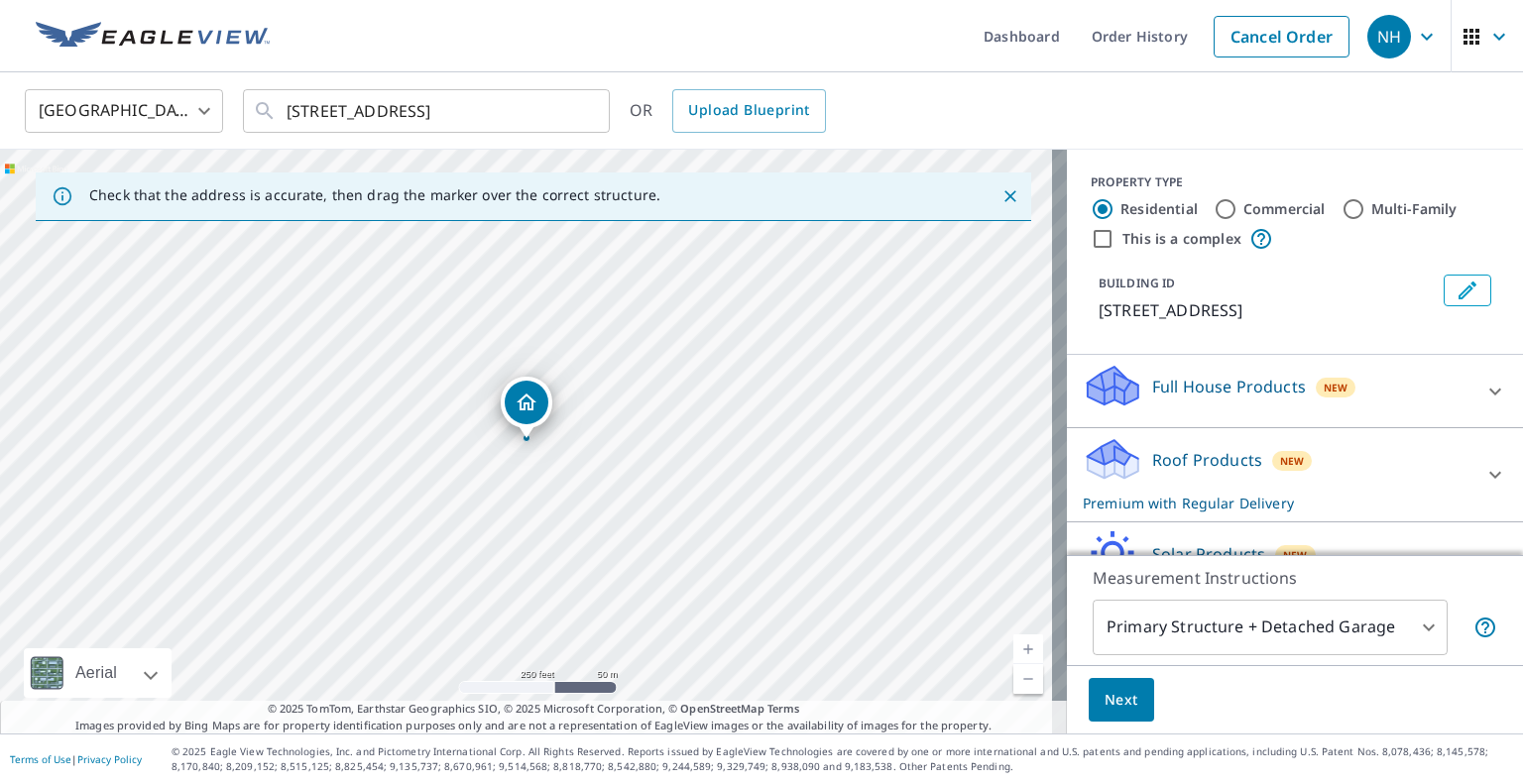 click on "Next" at bounding box center (1121, 700) 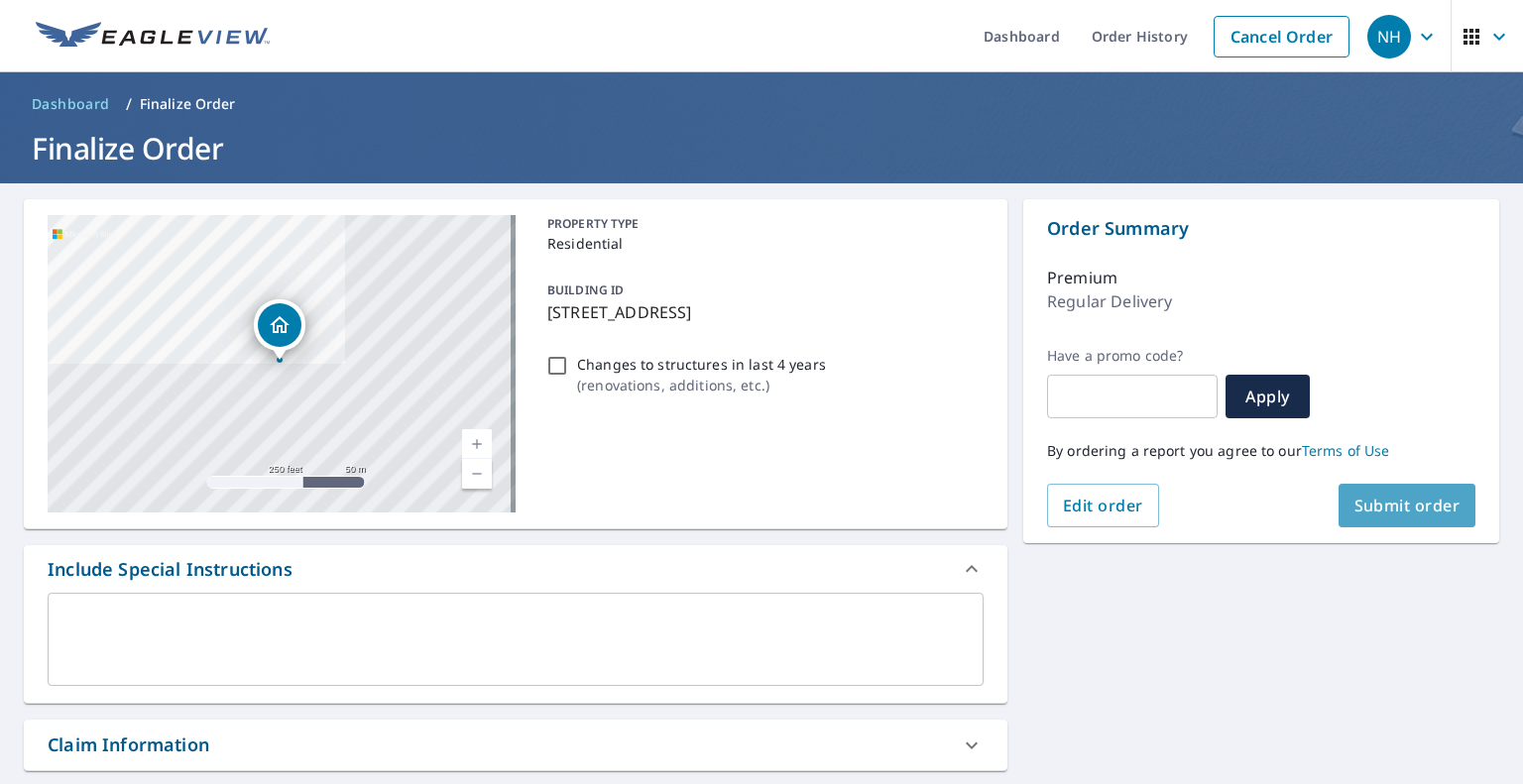click on "Submit order" at bounding box center (1407, 505) 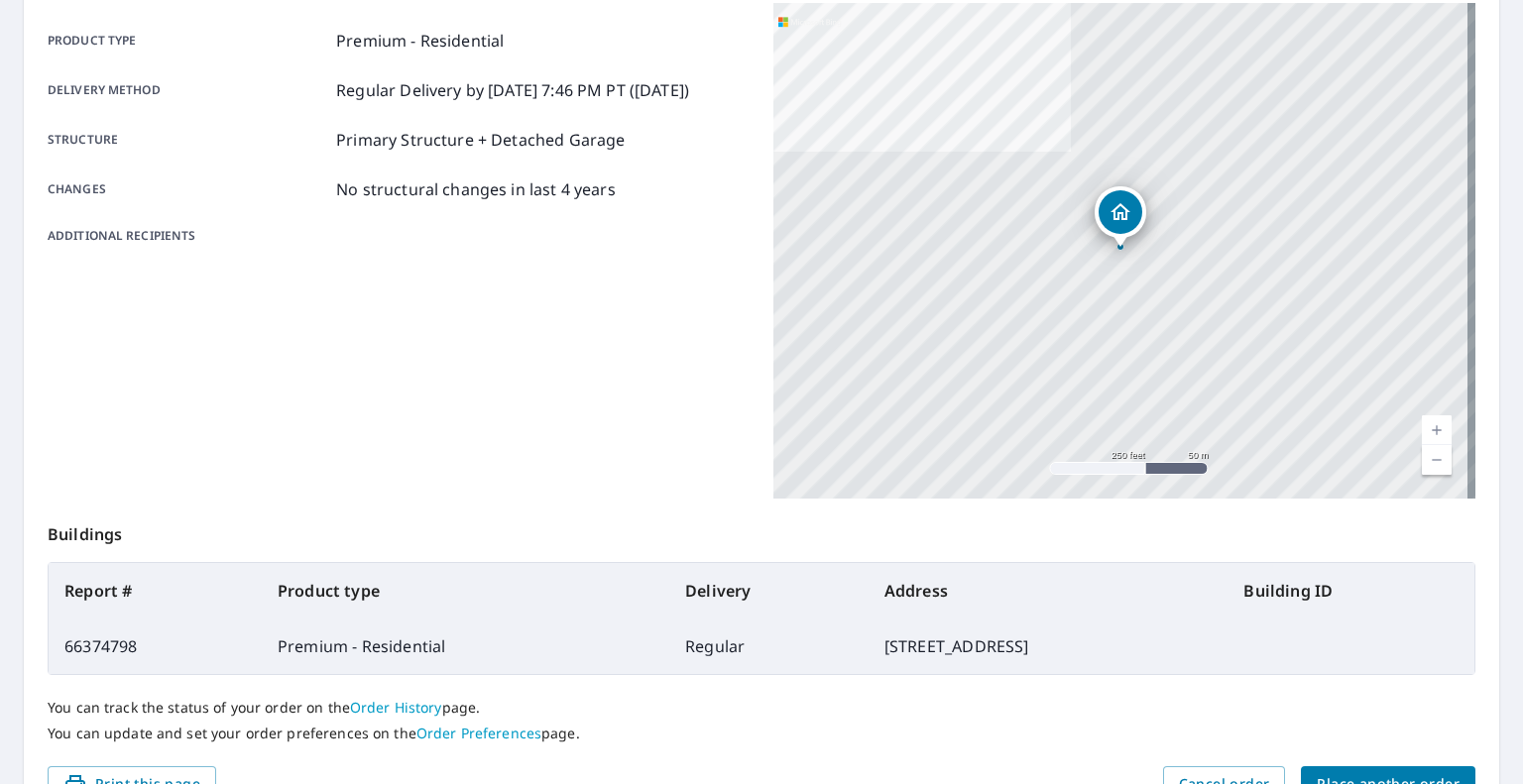 scroll, scrollTop: 381, scrollLeft: 0, axis: vertical 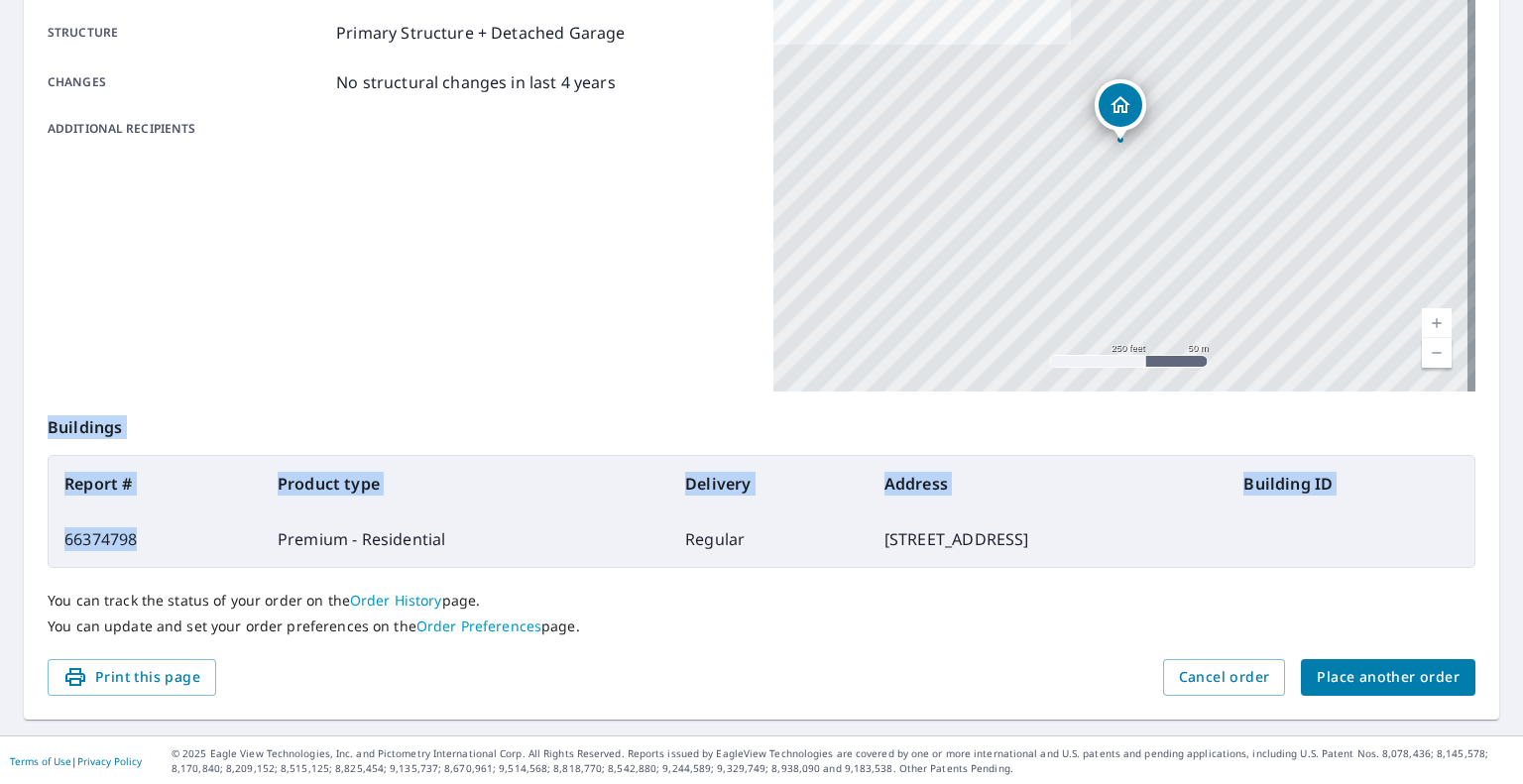 drag, startPoint x: 143, startPoint y: 540, endPoint x: 47, endPoint y: 534, distance: 96.18732 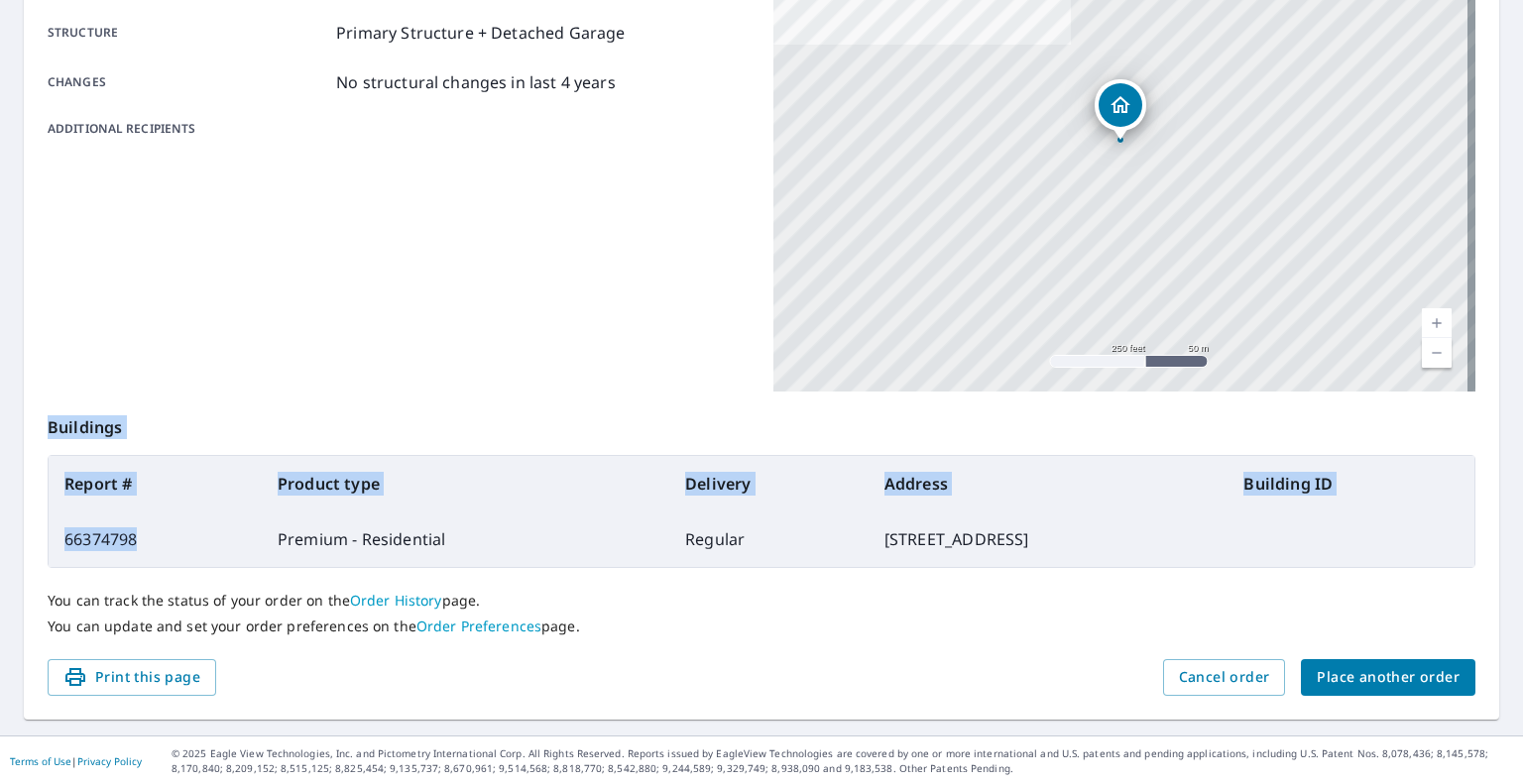 drag, startPoint x: 73, startPoint y: 533, endPoint x: 167, endPoint y: 525, distance: 94.33981 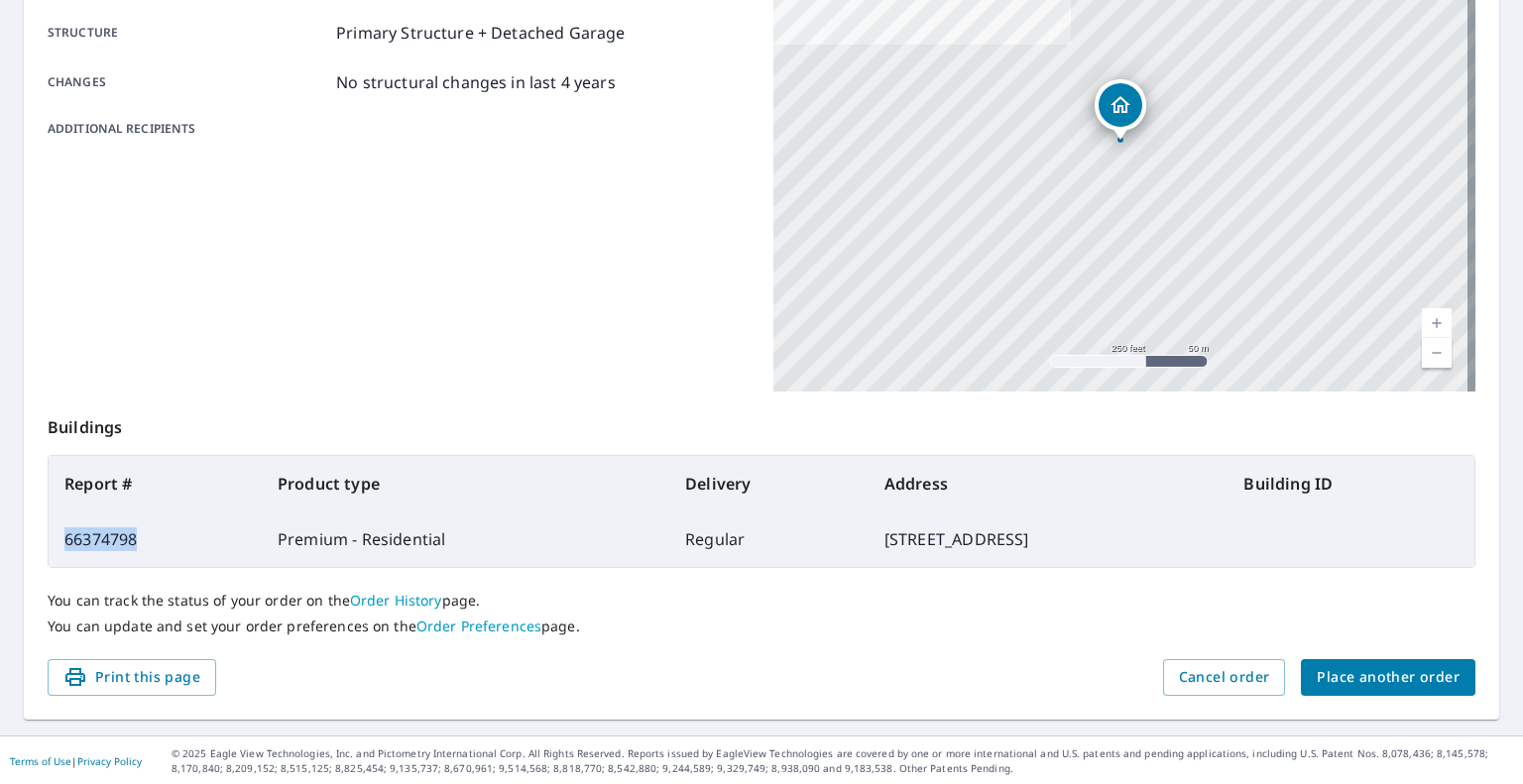 drag, startPoint x: 184, startPoint y: 542, endPoint x: 60, endPoint y: 546, distance: 124.0645 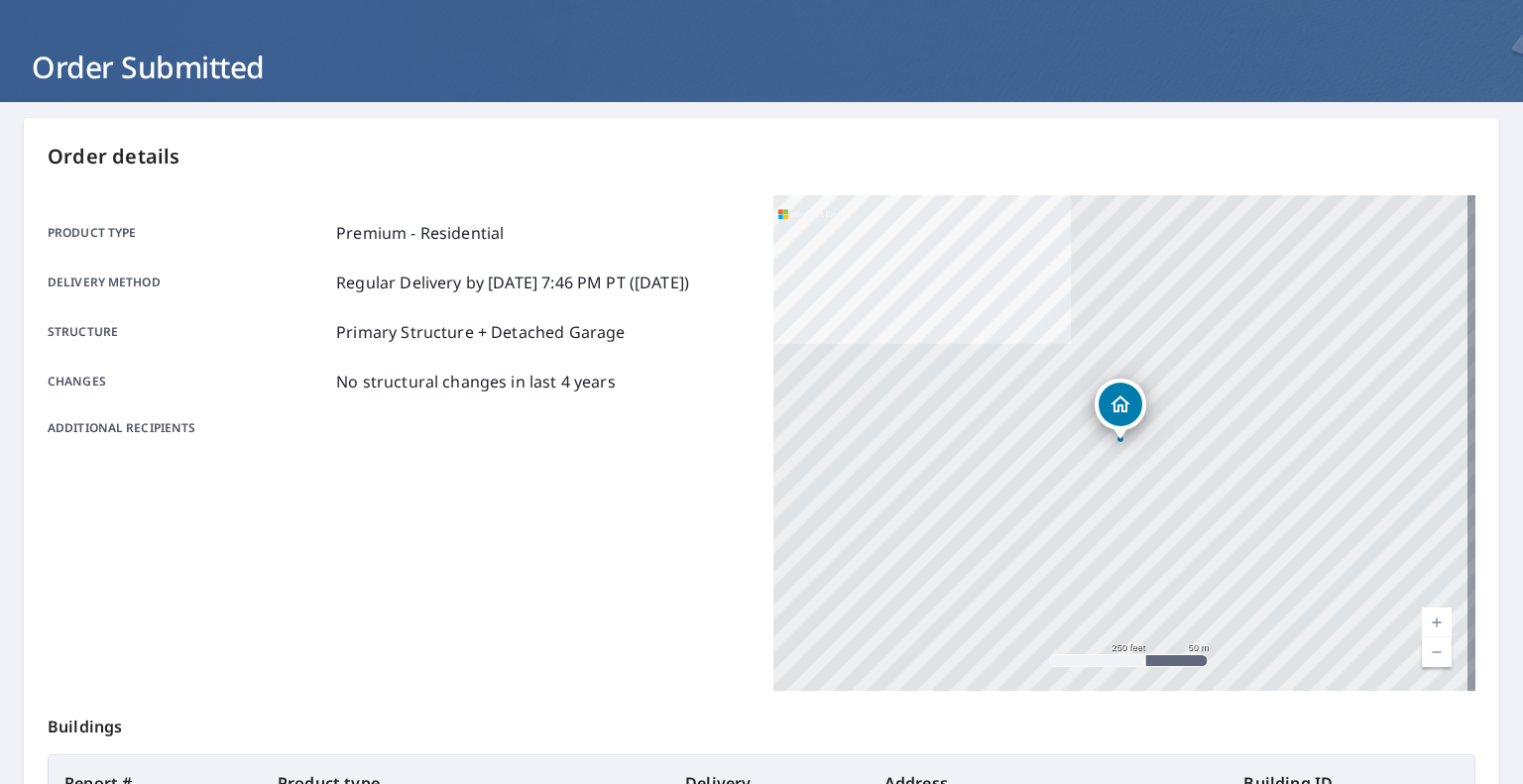scroll, scrollTop: 0, scrollLeft: 0, axis: both 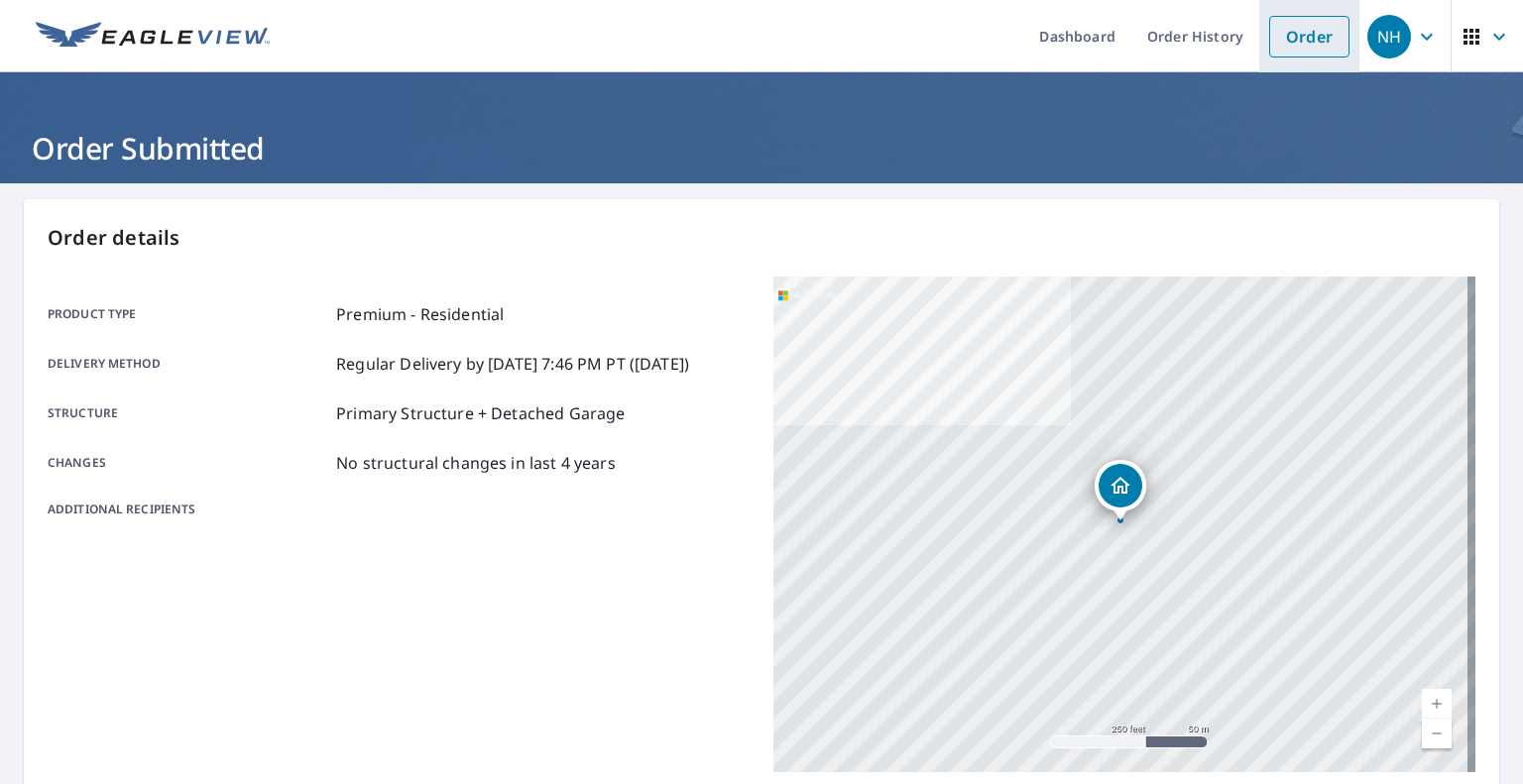 click on "Order" at bounding box center (1309, 37) 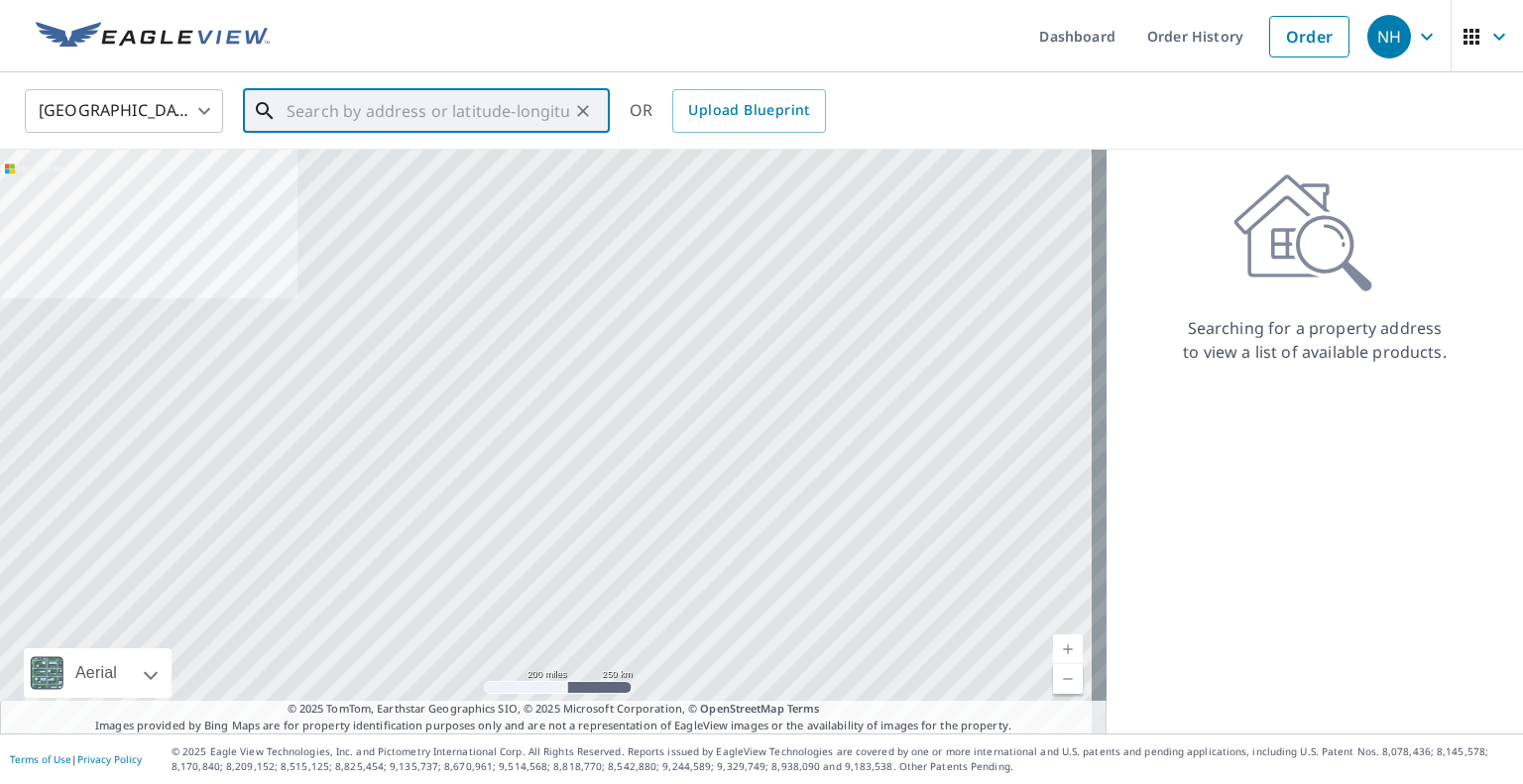 click at bounding box center (427, 111) 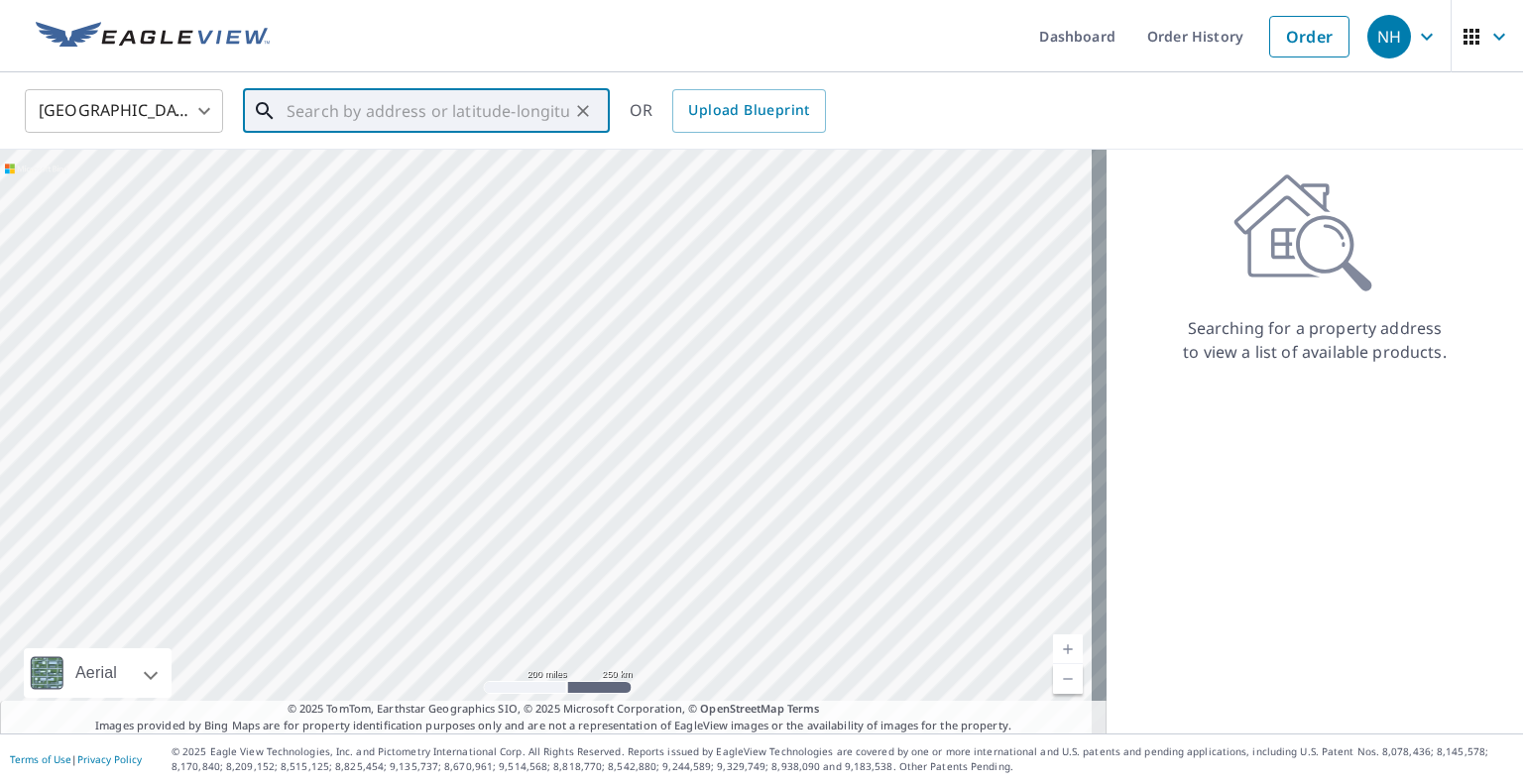 paste on "25721 20Th Avenue South" 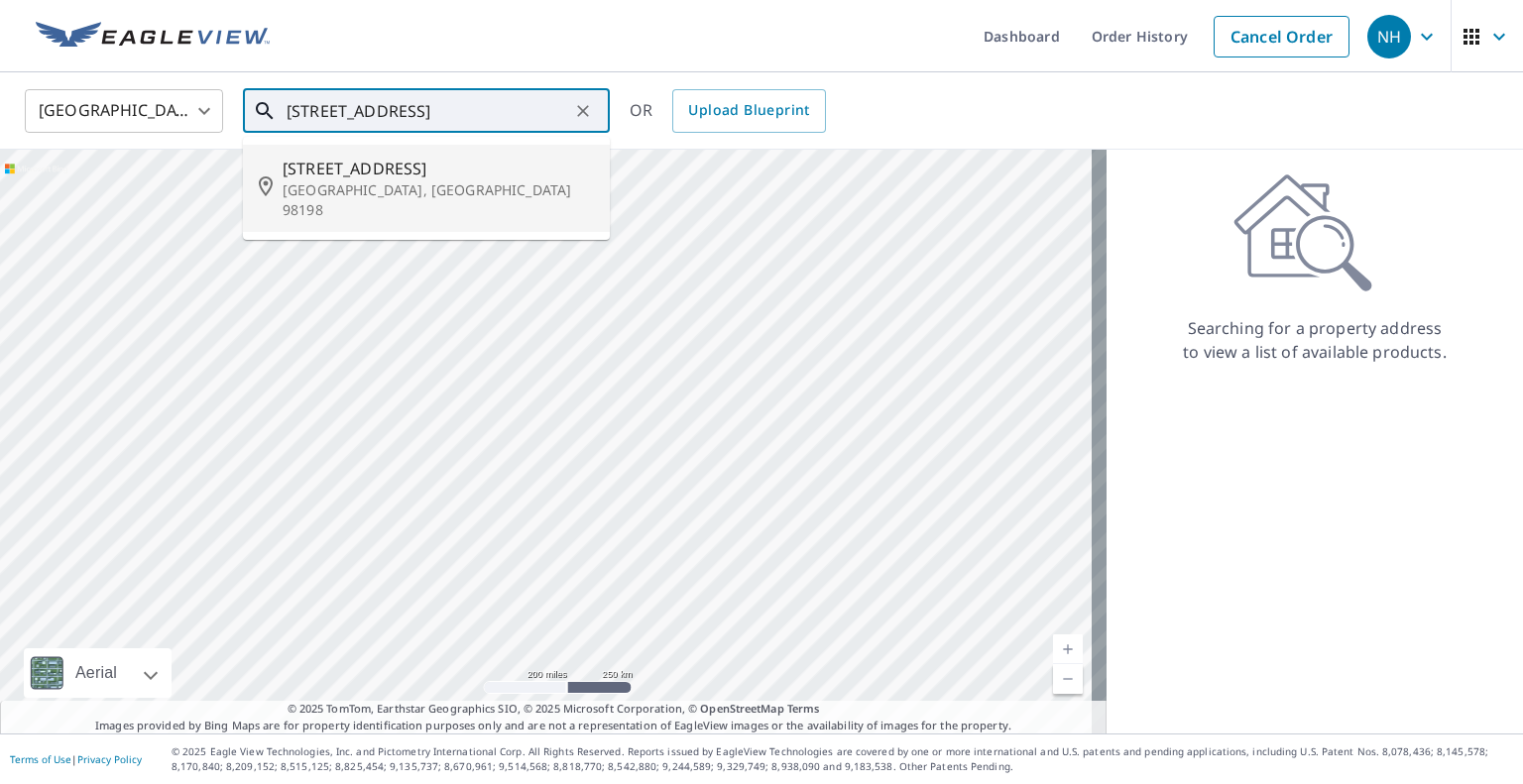 click on "25721 20th Ave S" at bounding box center [438, 168] 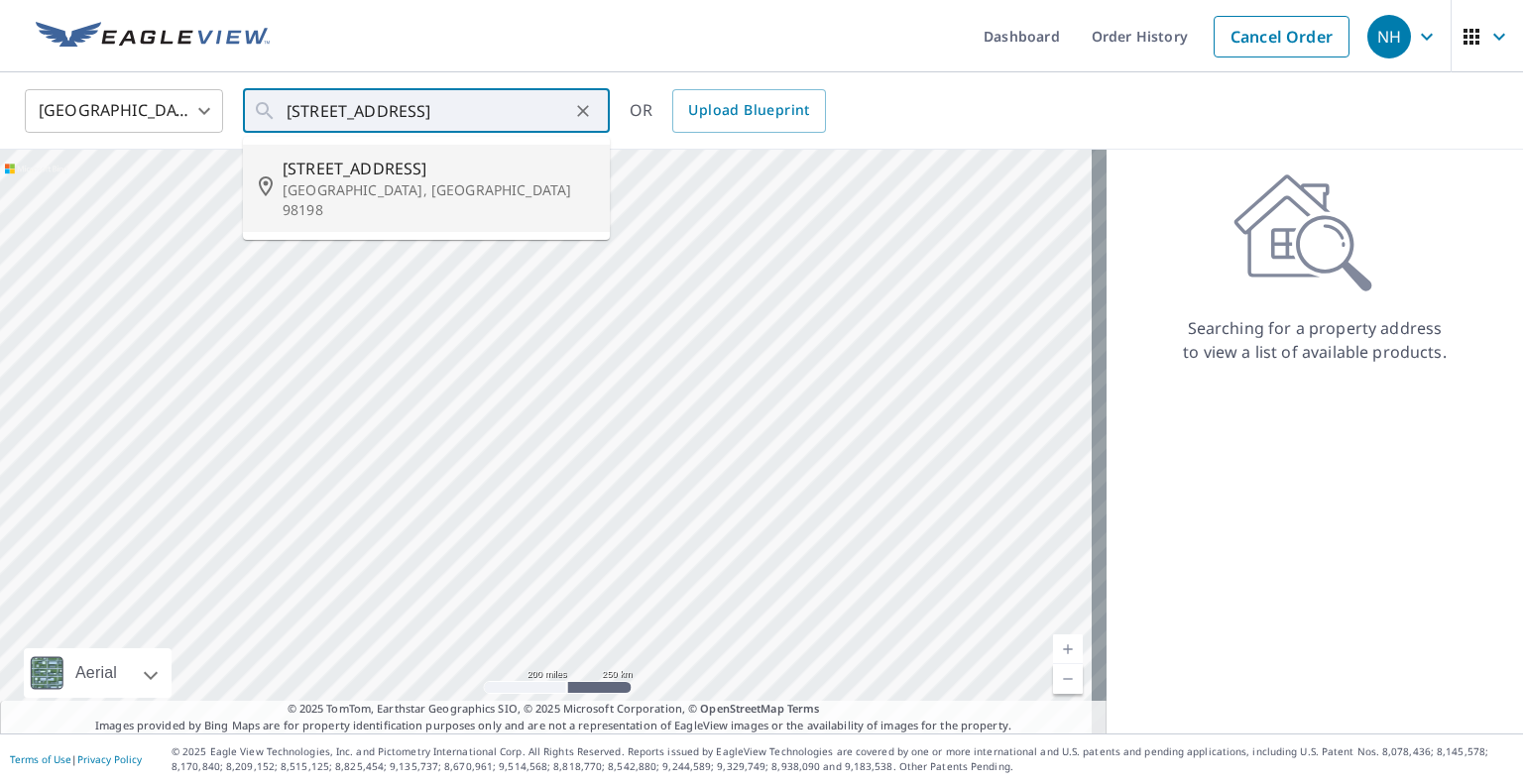 type on "25721 20th Ave S Seattle, WA 98198" 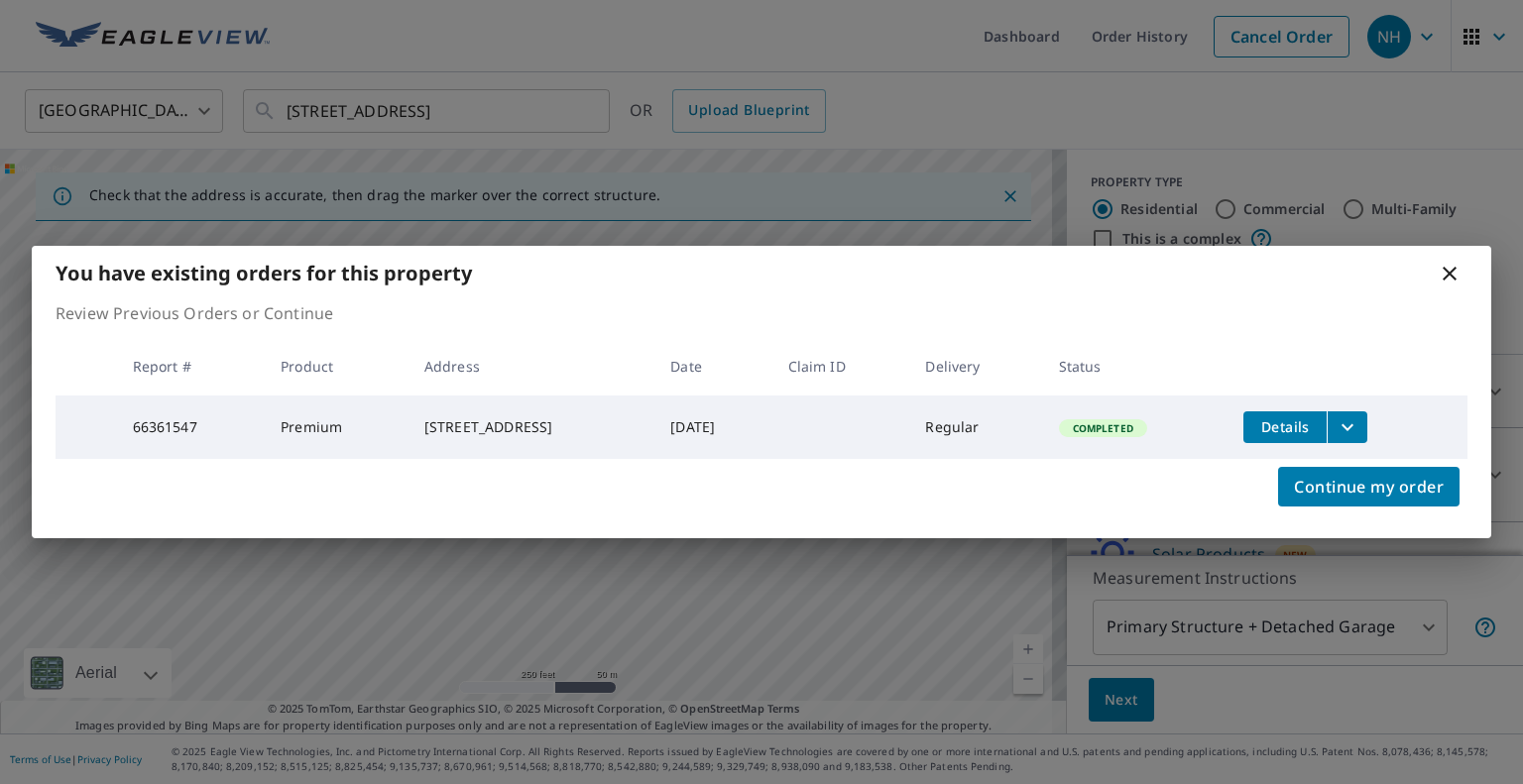 click 